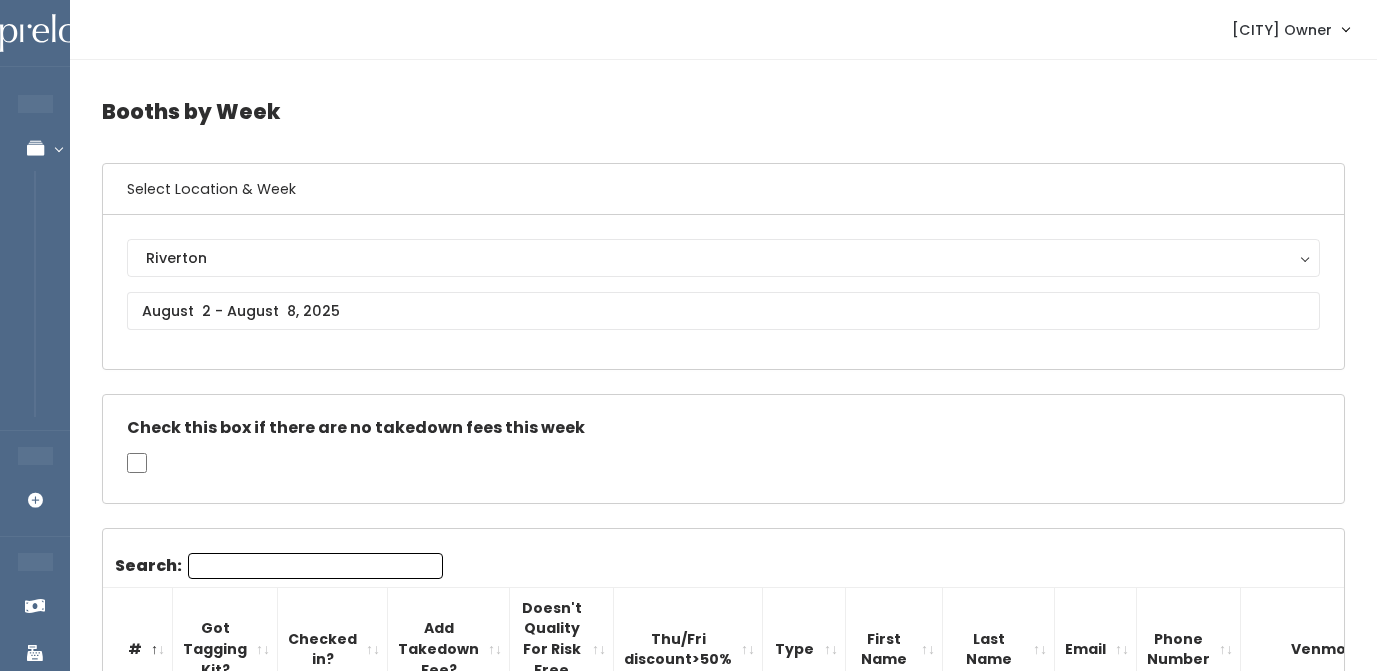 scroll, scrollTop: 4232, scrollLeft: 0, axis: vertical 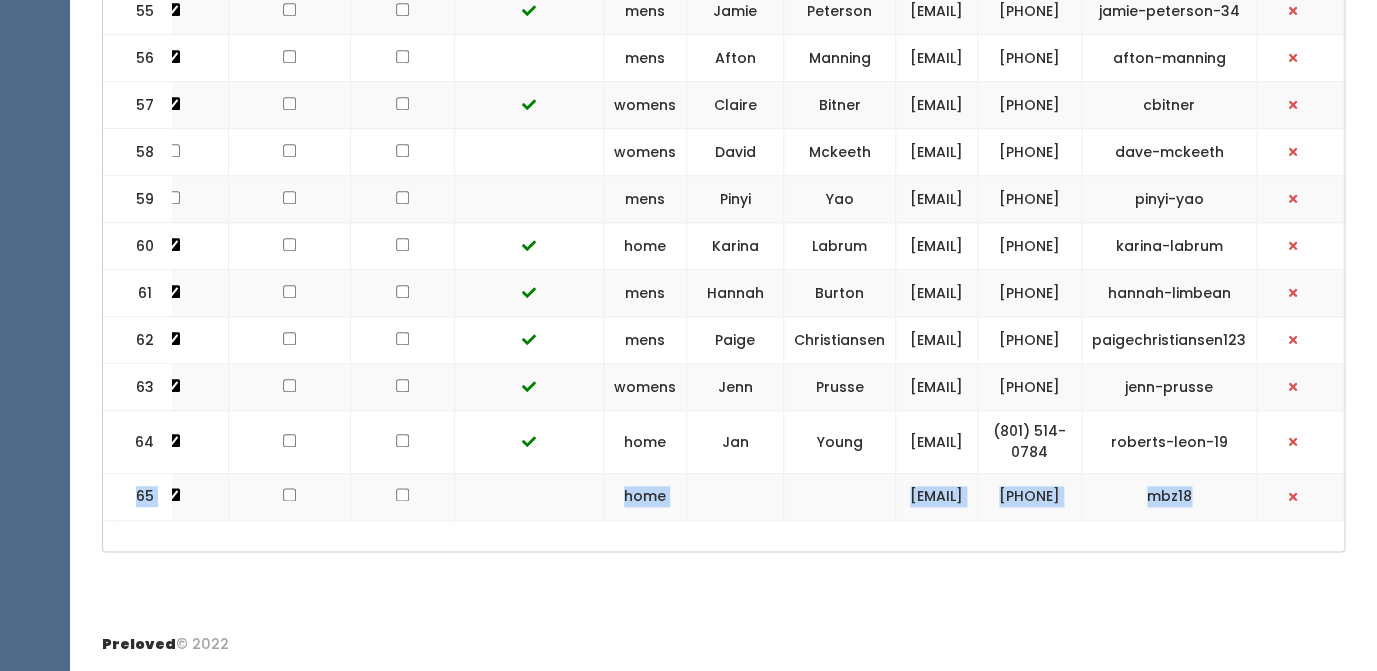 click at bounding box center (529, 387) 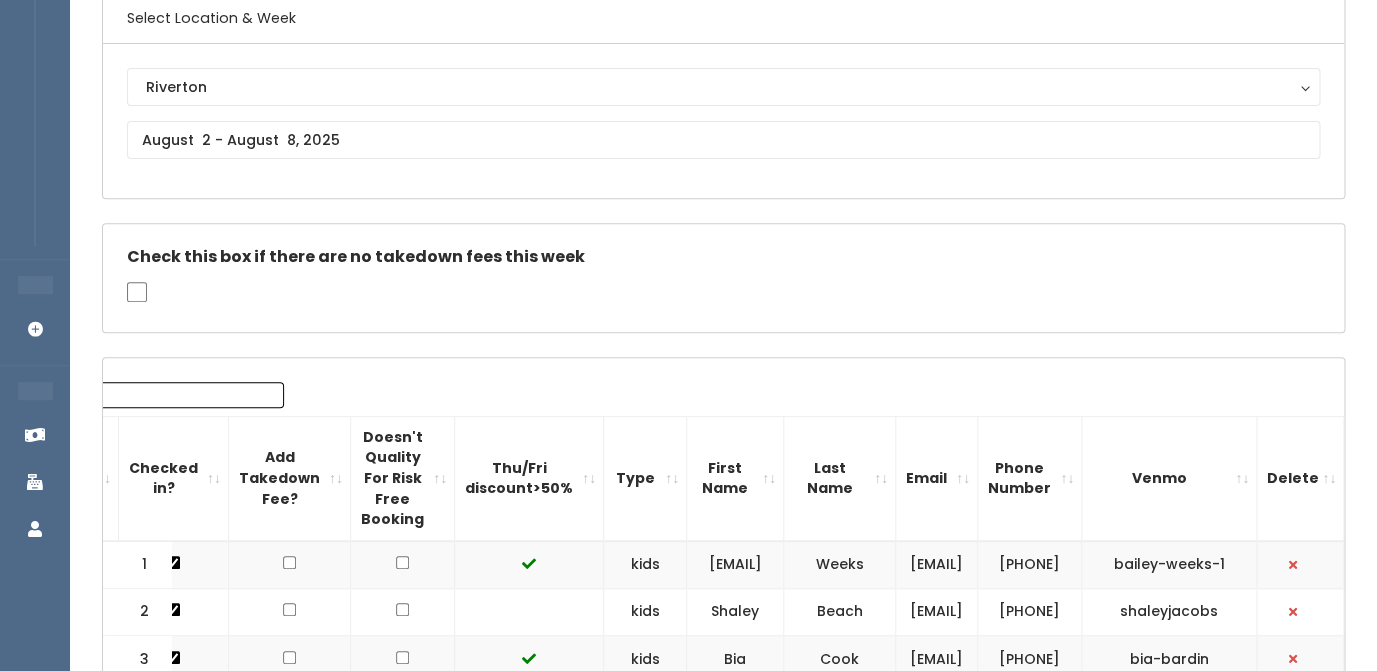 scroll, scrollTop: 0, scrollLeft: 0, axis: both 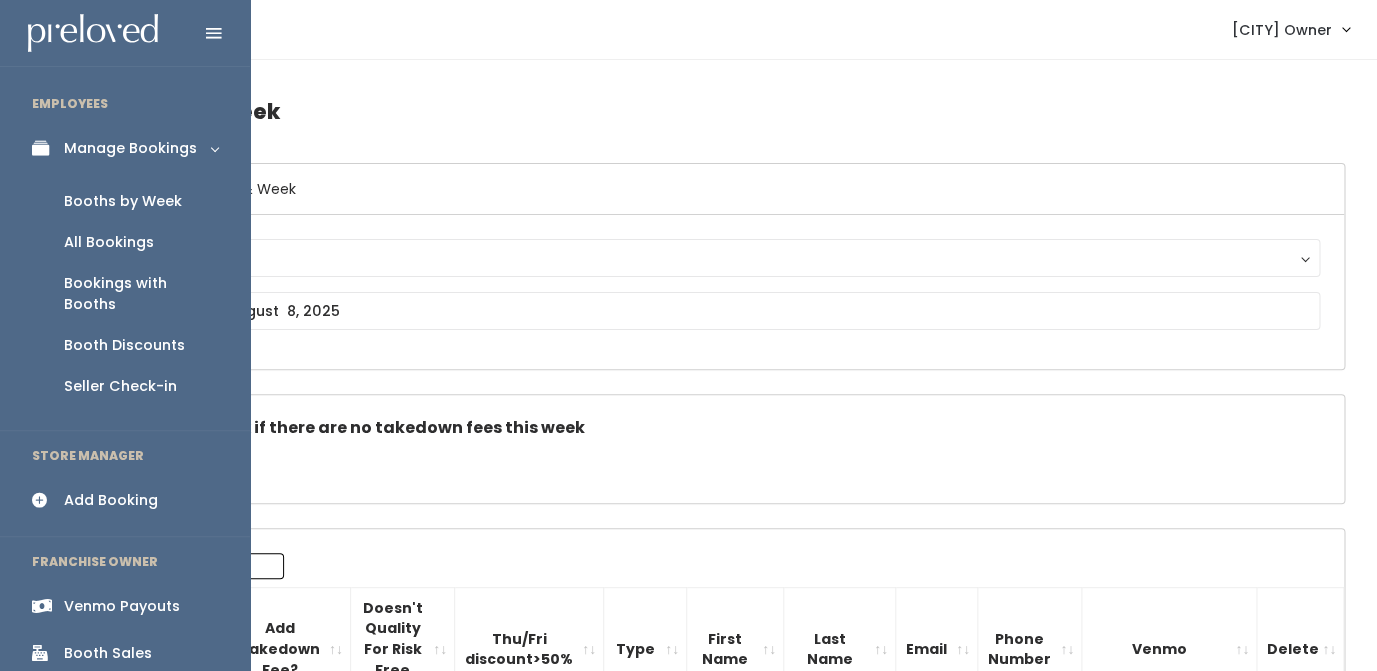 click on "Booth Discounts" at bounding box center [124, 345] 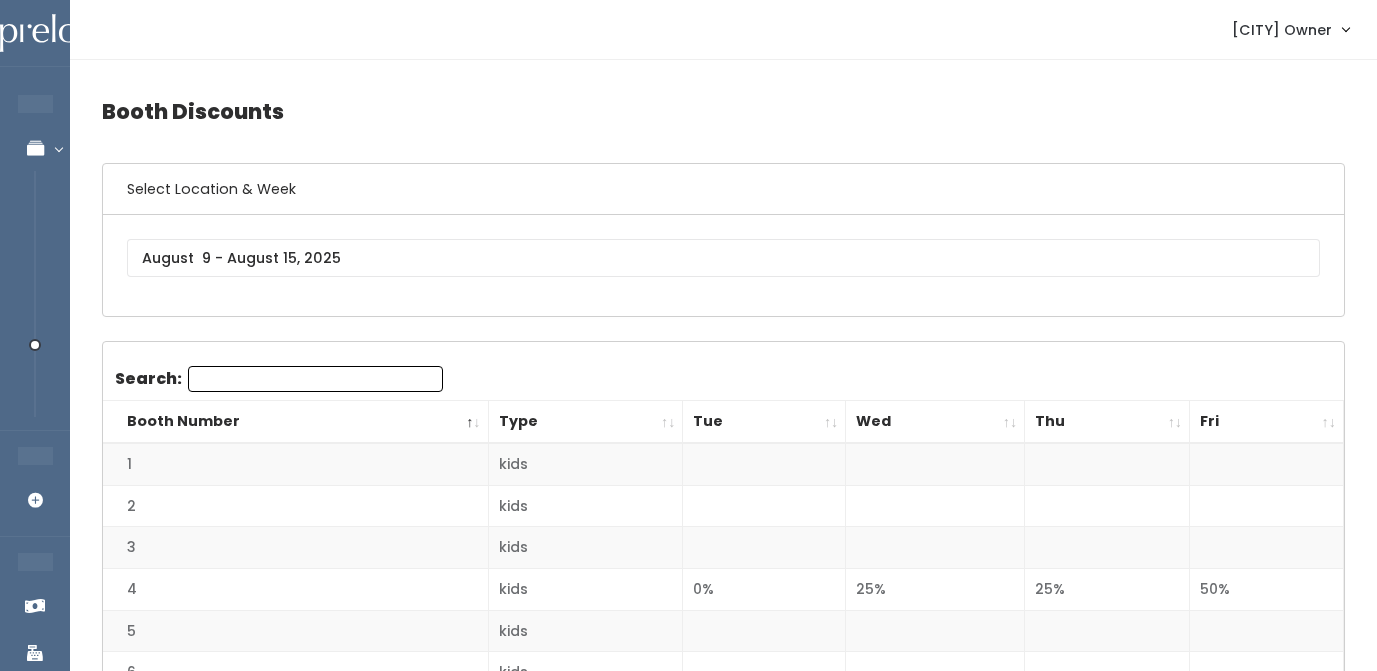 scroll, scrollTop: 0, scrollLeft: 0, axis: both 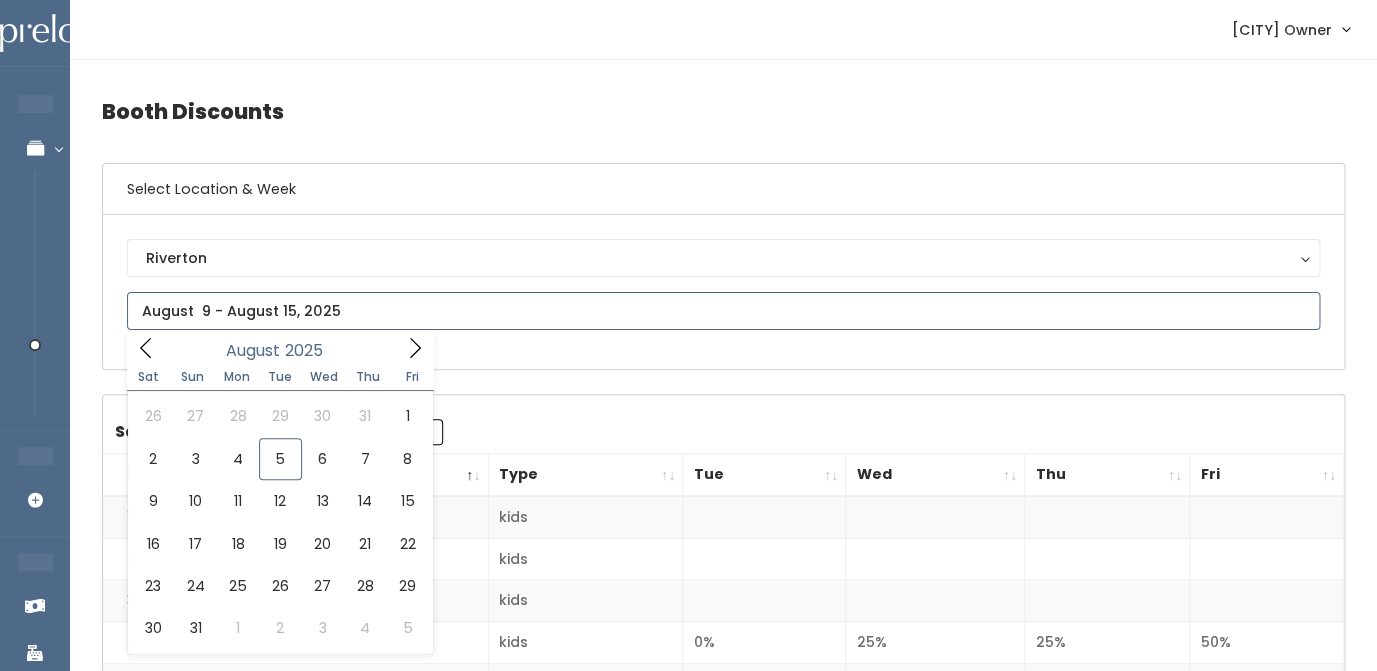 click at bounding box center [723, 311] 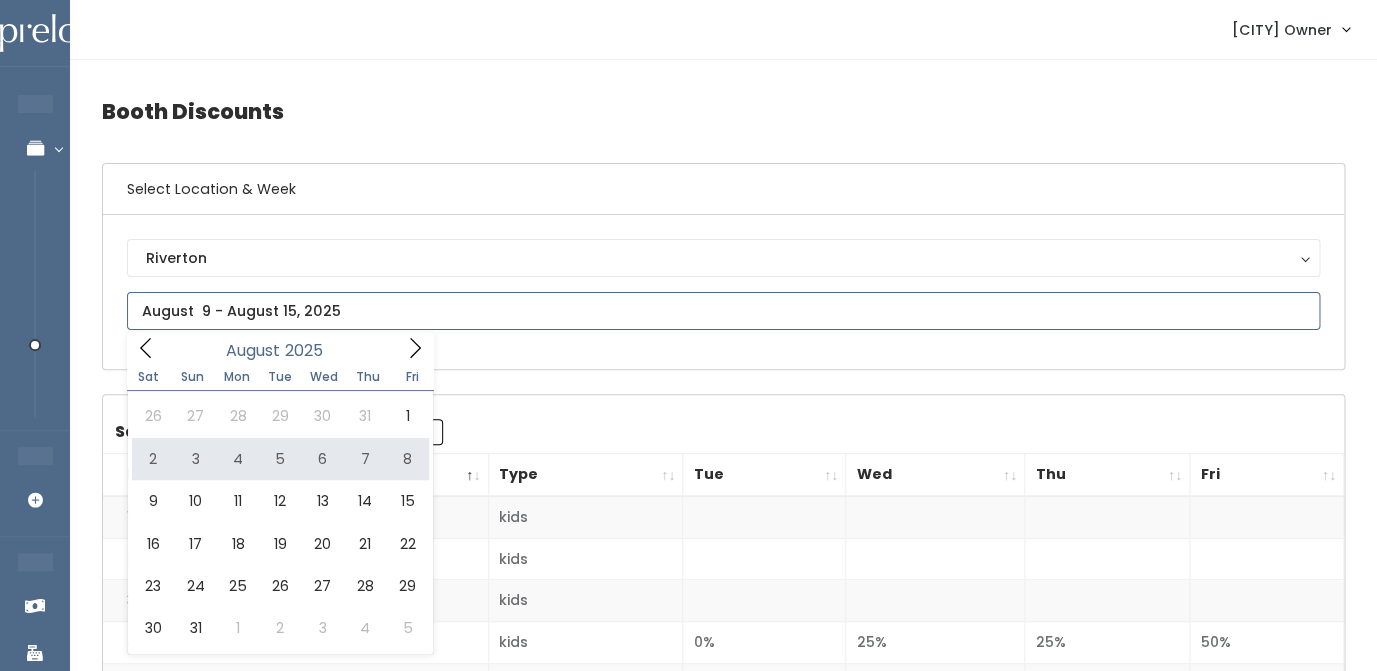 type on "August 2 to August 8" 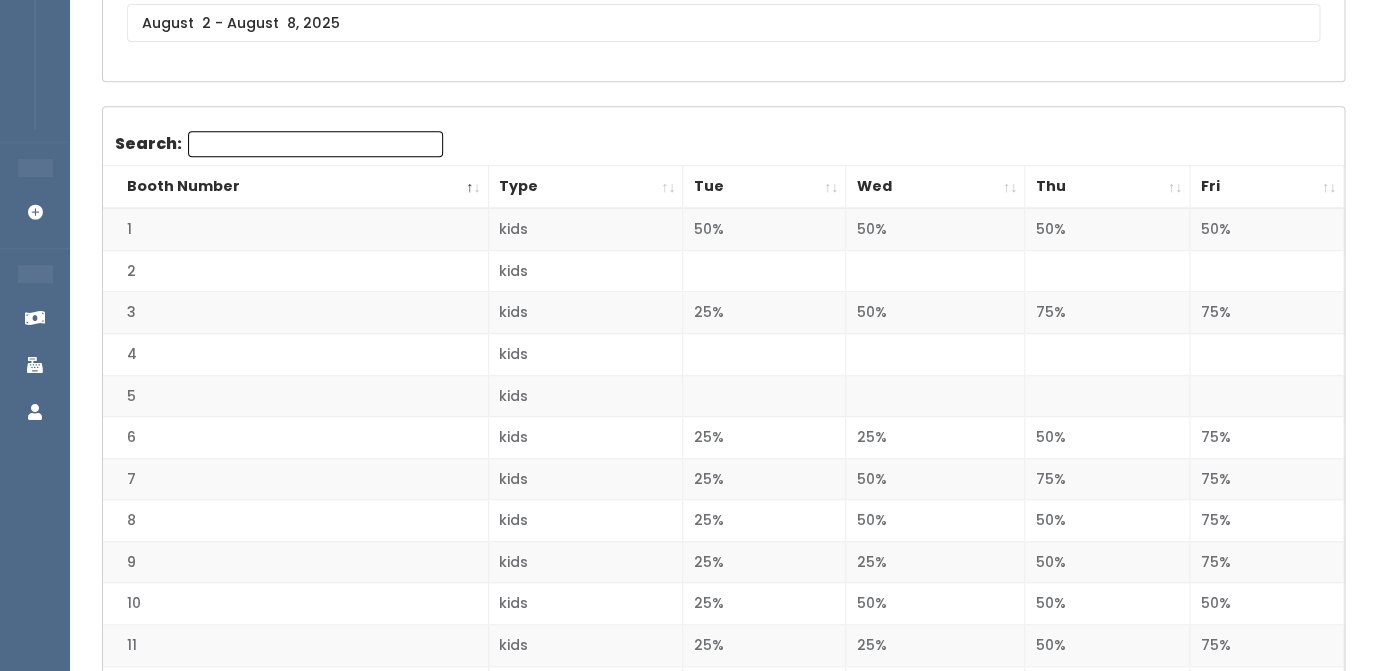 scroll, scrollTop: 0, scrollLeft: 0, axis: both 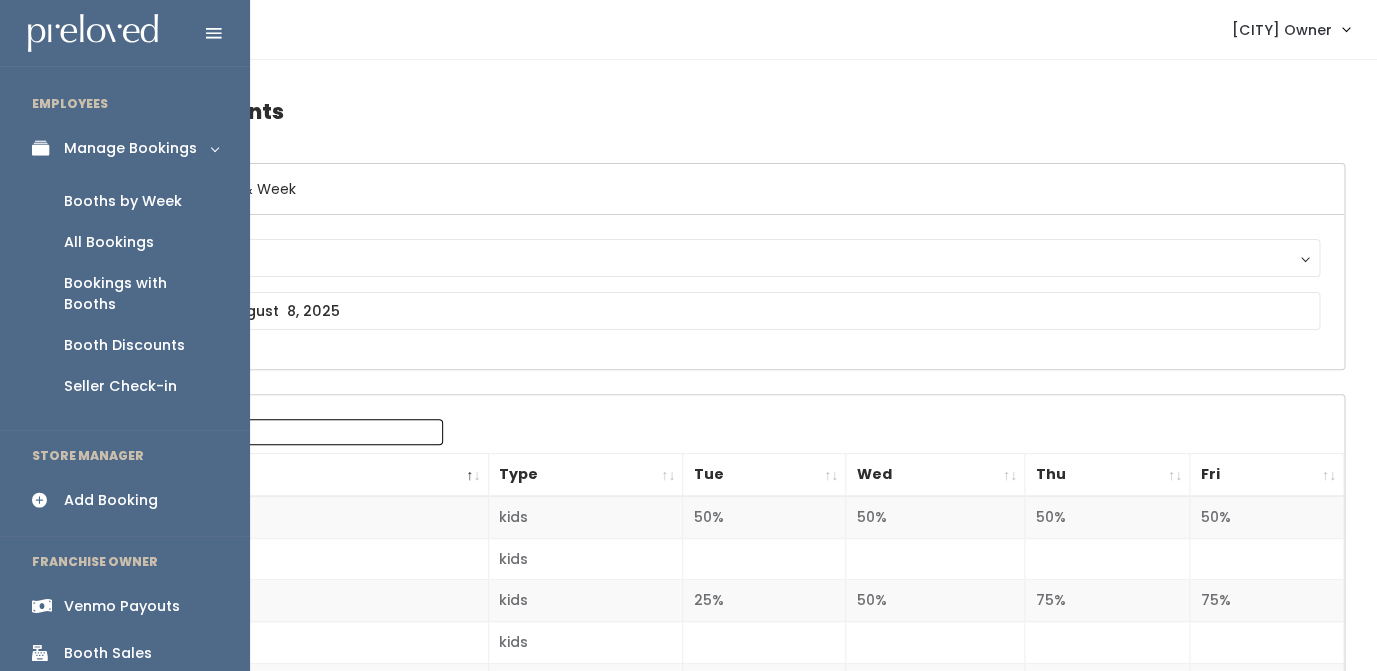 click on "Booths by Week" at bounding box center [123, 201] 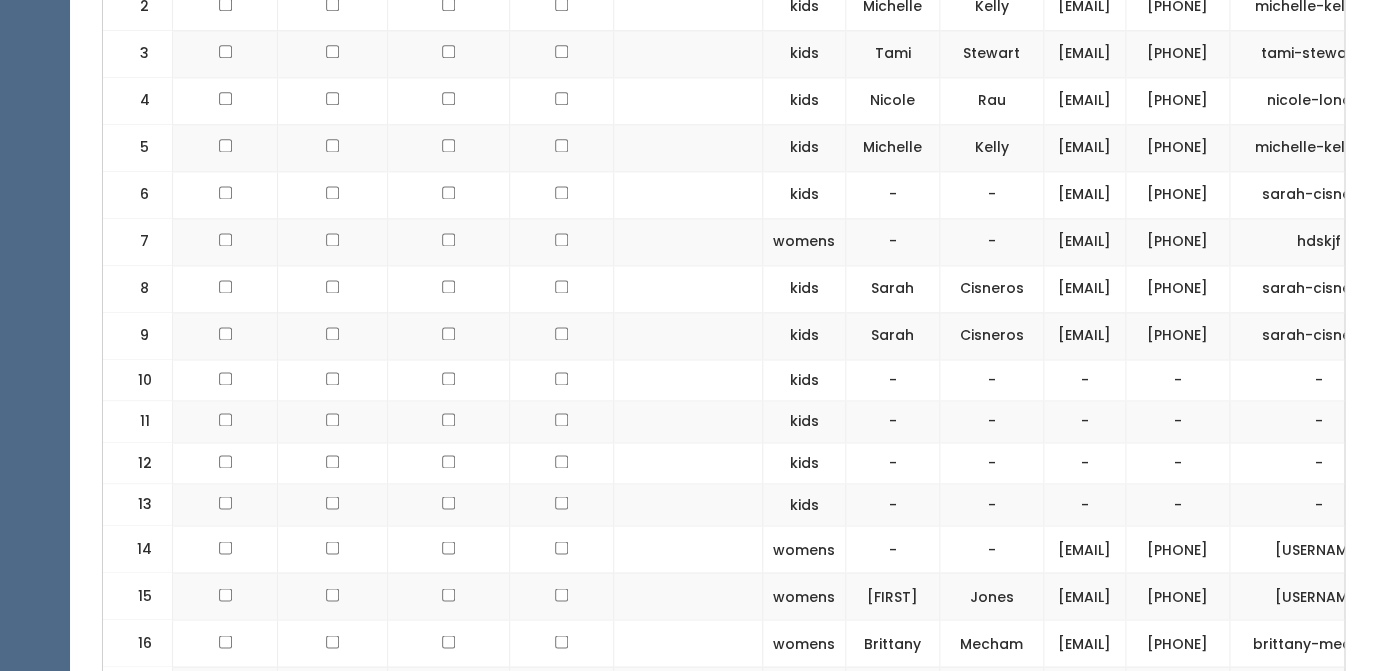 scroll, scrollTop: 899, scrollLeft: 0, axis: vertical 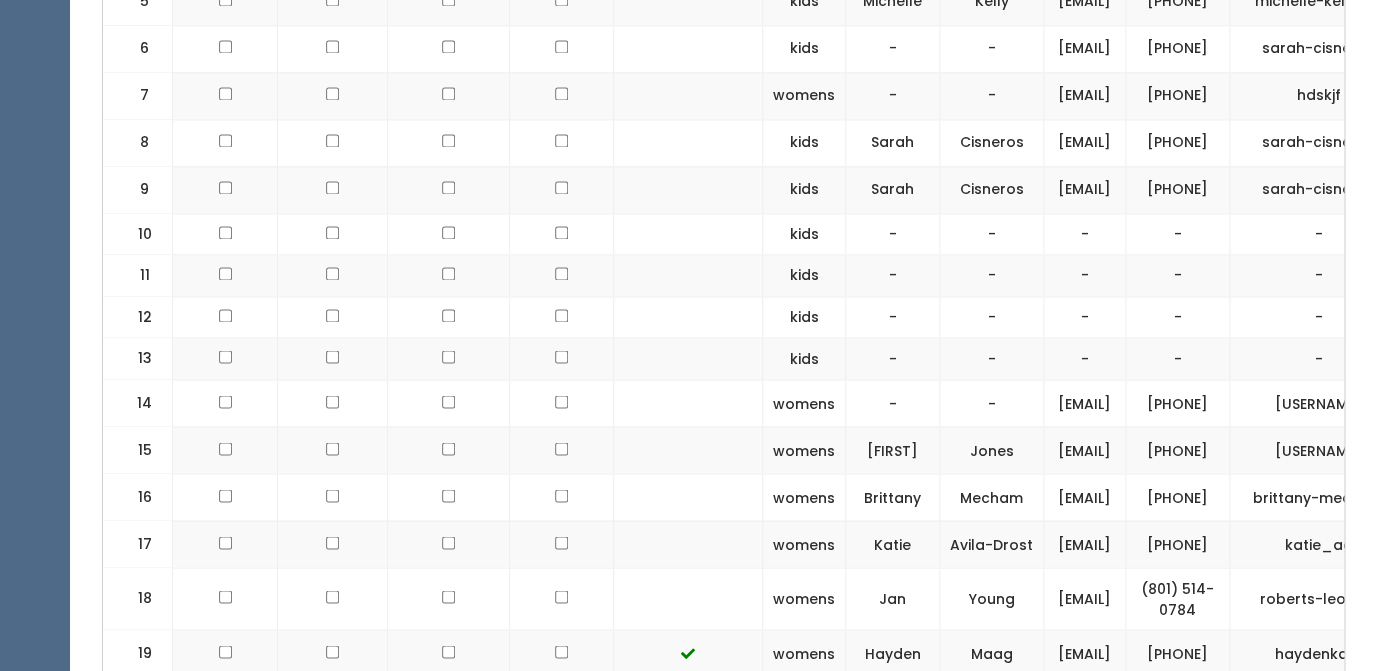 click on "sarah@[EXAMPLE.COM]" at bounding box center [1085, 142] 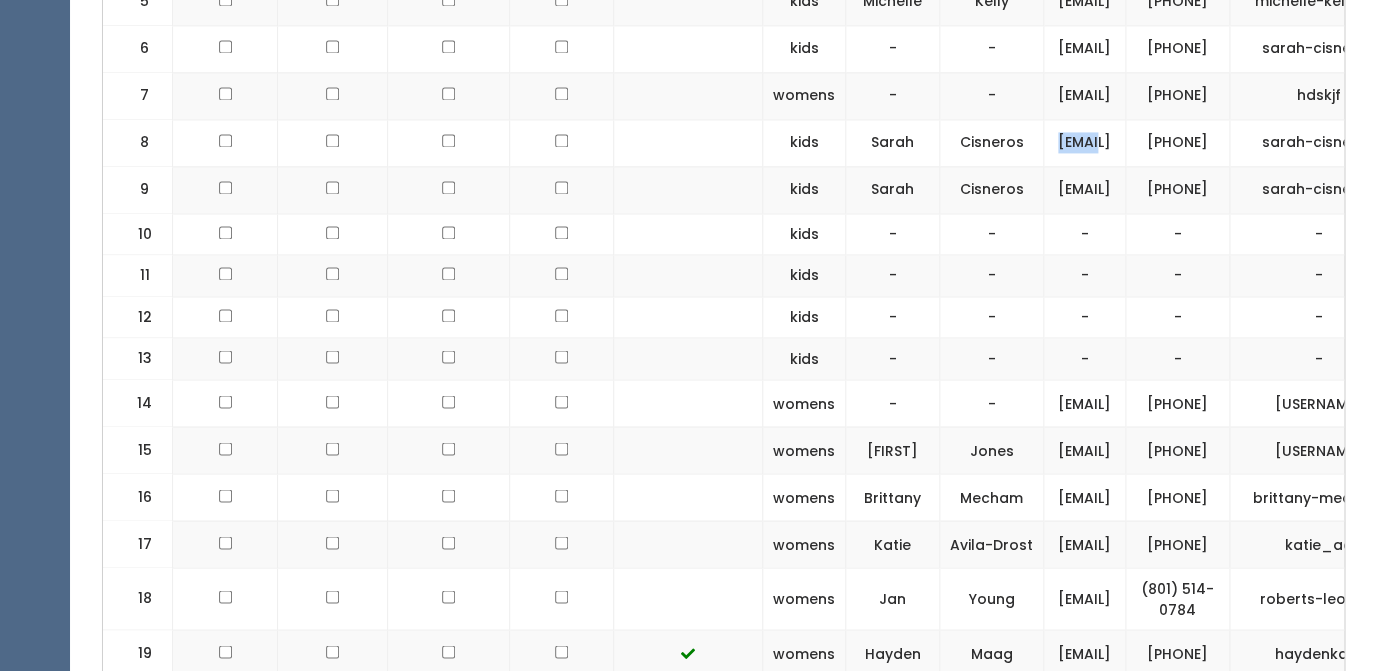 click on "[EMAIL]" at bounding box center [1085, 142] 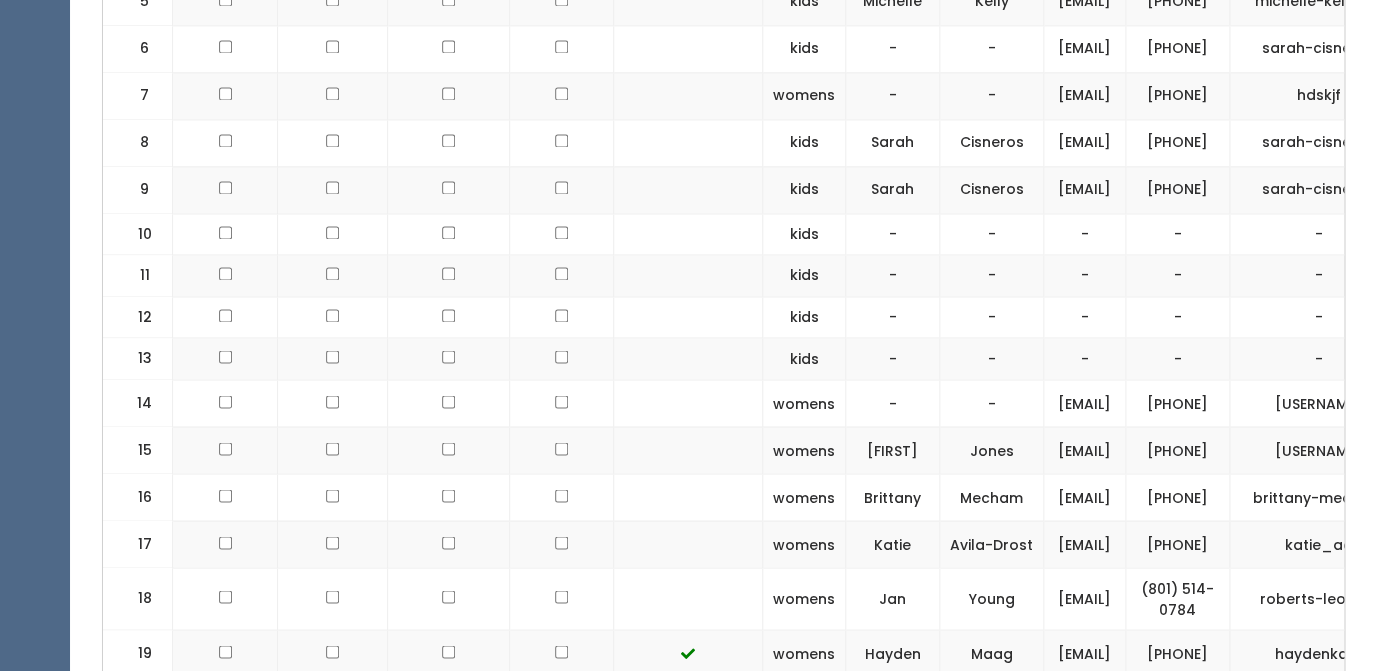 click on "[EMAIL]" at bounding box center (1085, 142) 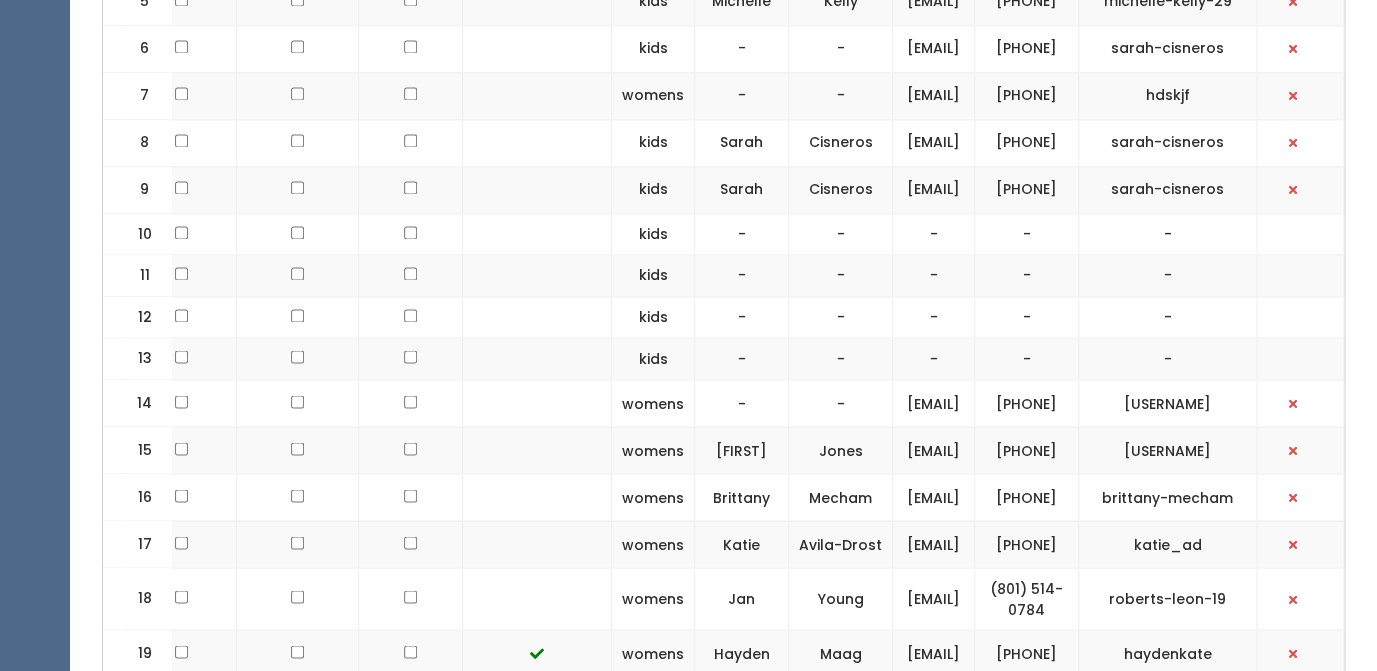 scroll, scrollTop: 0, scrollLeft: 414, axis: horizontal 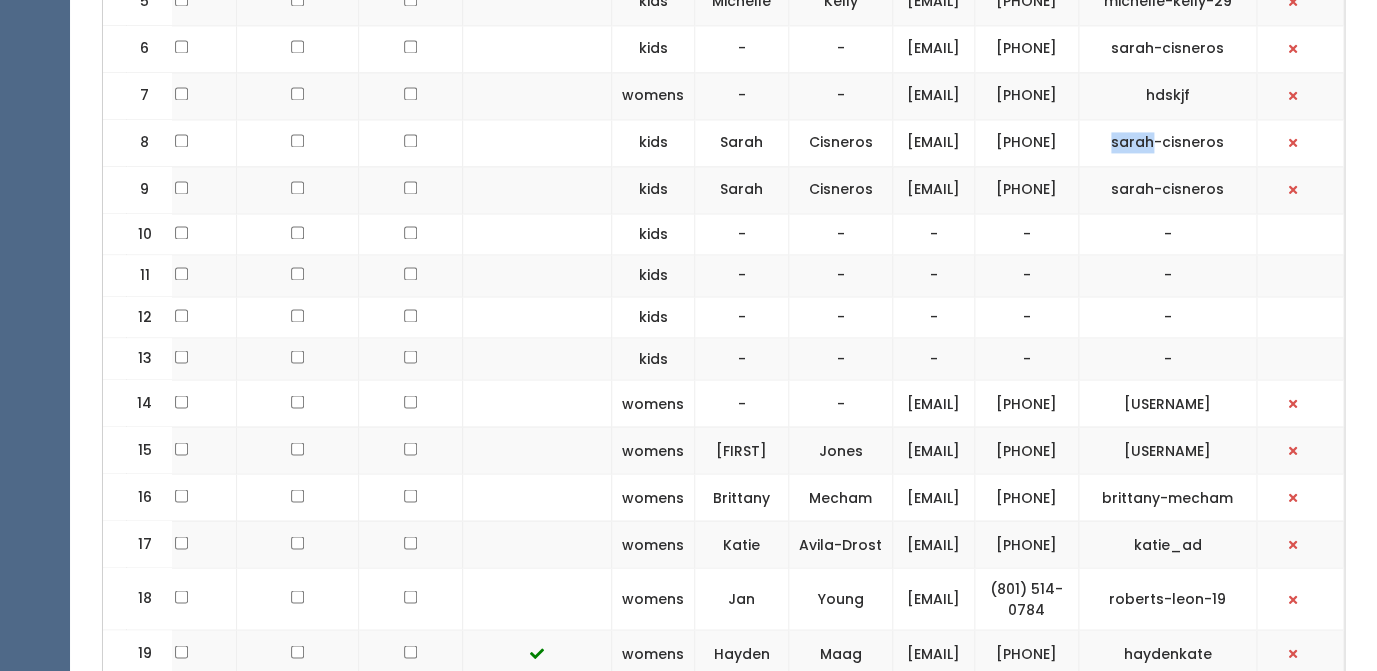 click on "sarah-cisneros" at bounding box center (1168, 142) 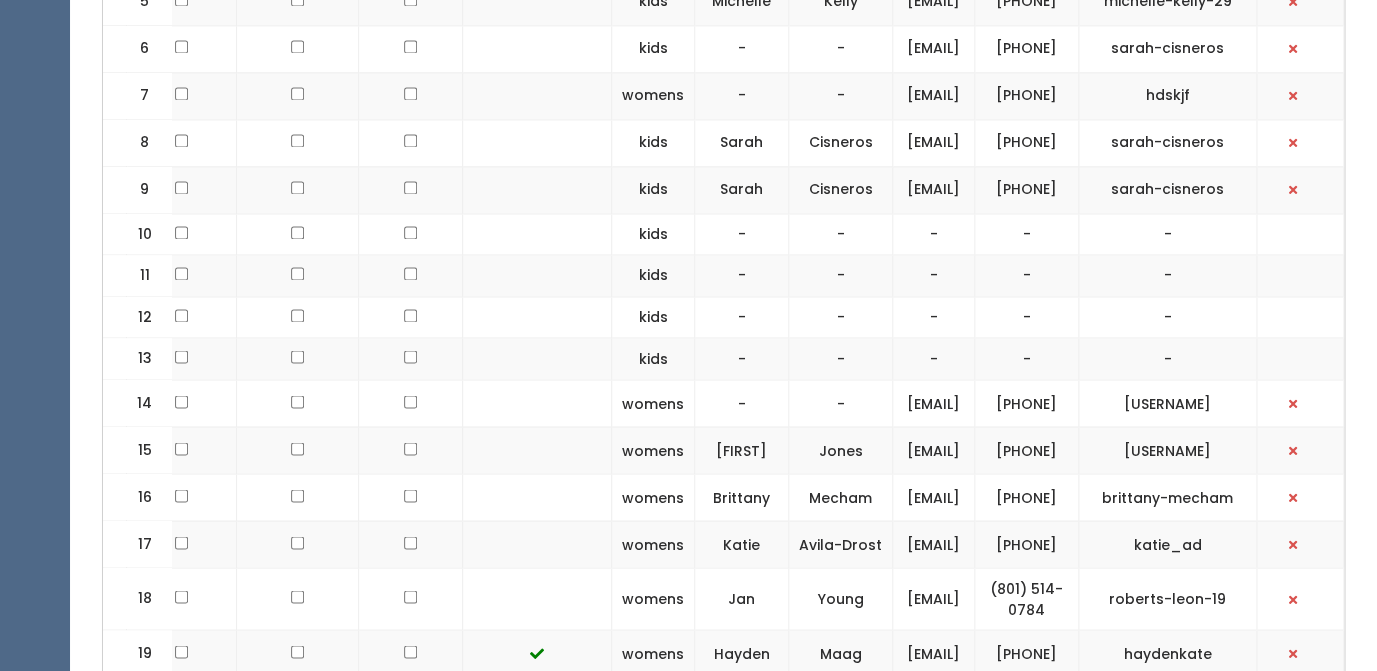 click on "sarah-cisneros" at bounding box center [1168, 142] 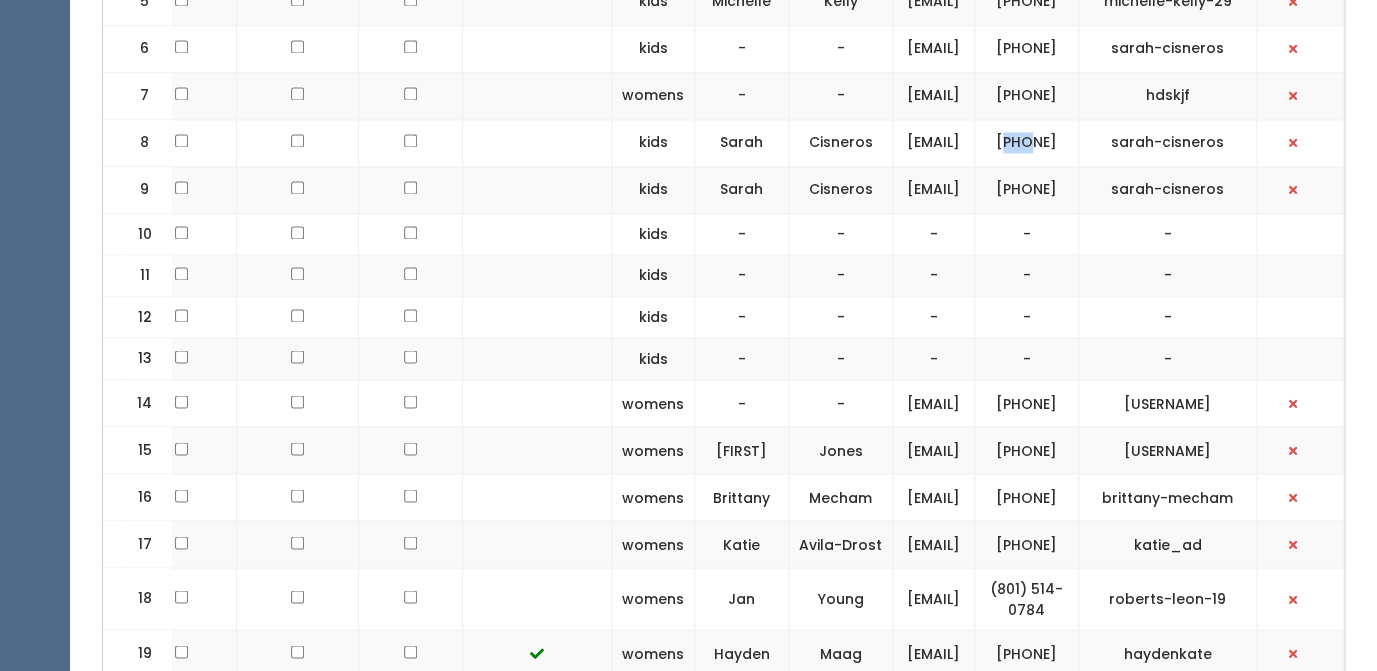 click on "[PHONE]" at bounding box center [1027, 142] 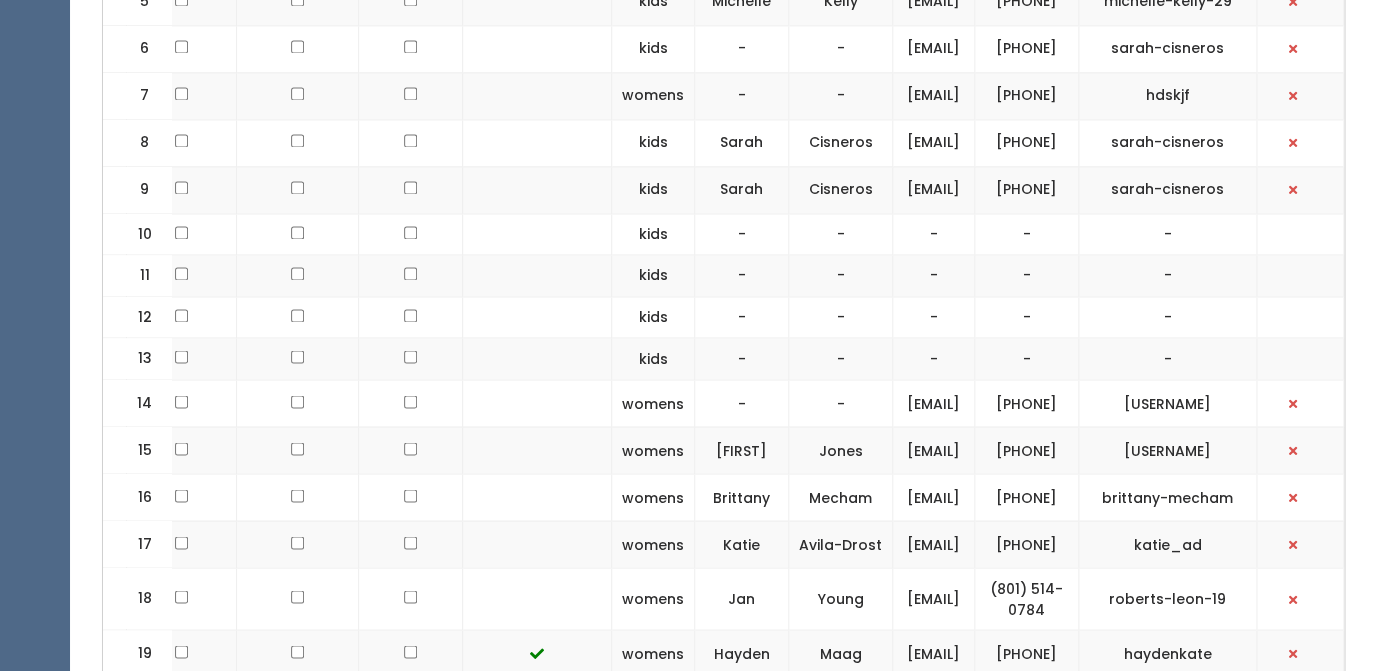 click on "[PHONE]" at bounding box center [1027, 142] 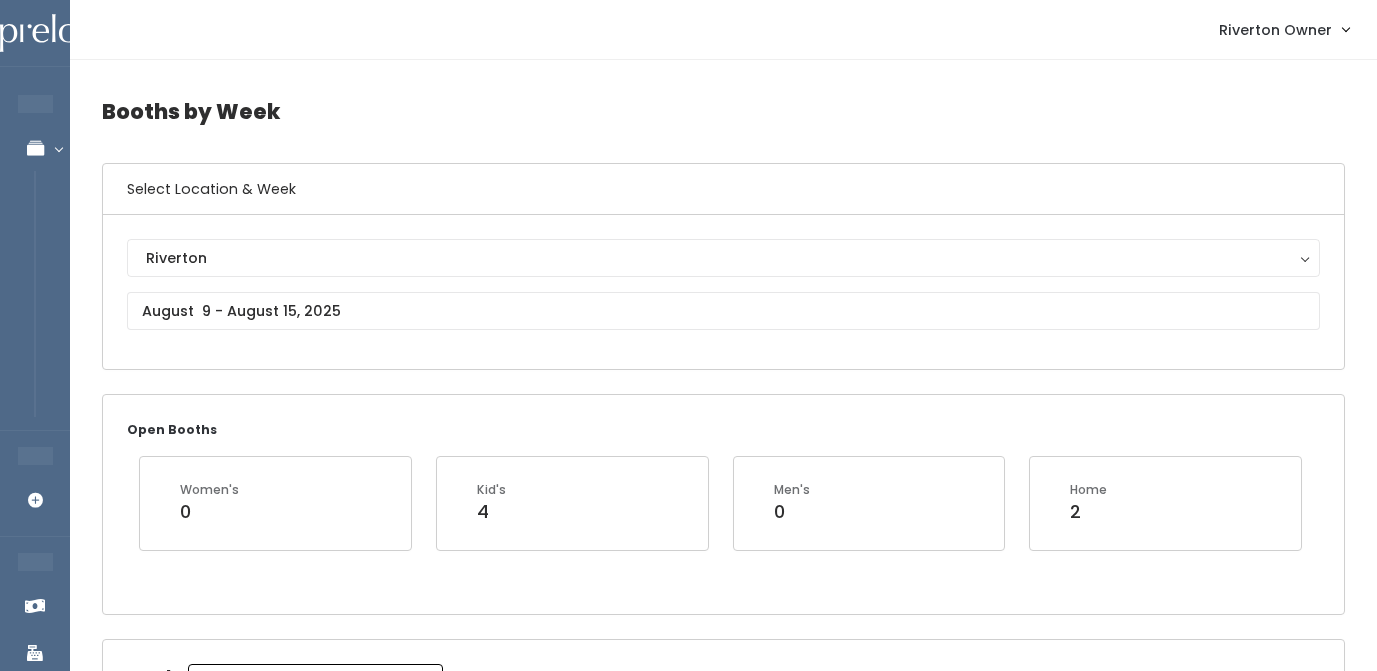 scroll, scrollTop: 0, scrollLeft: 0, axis: both 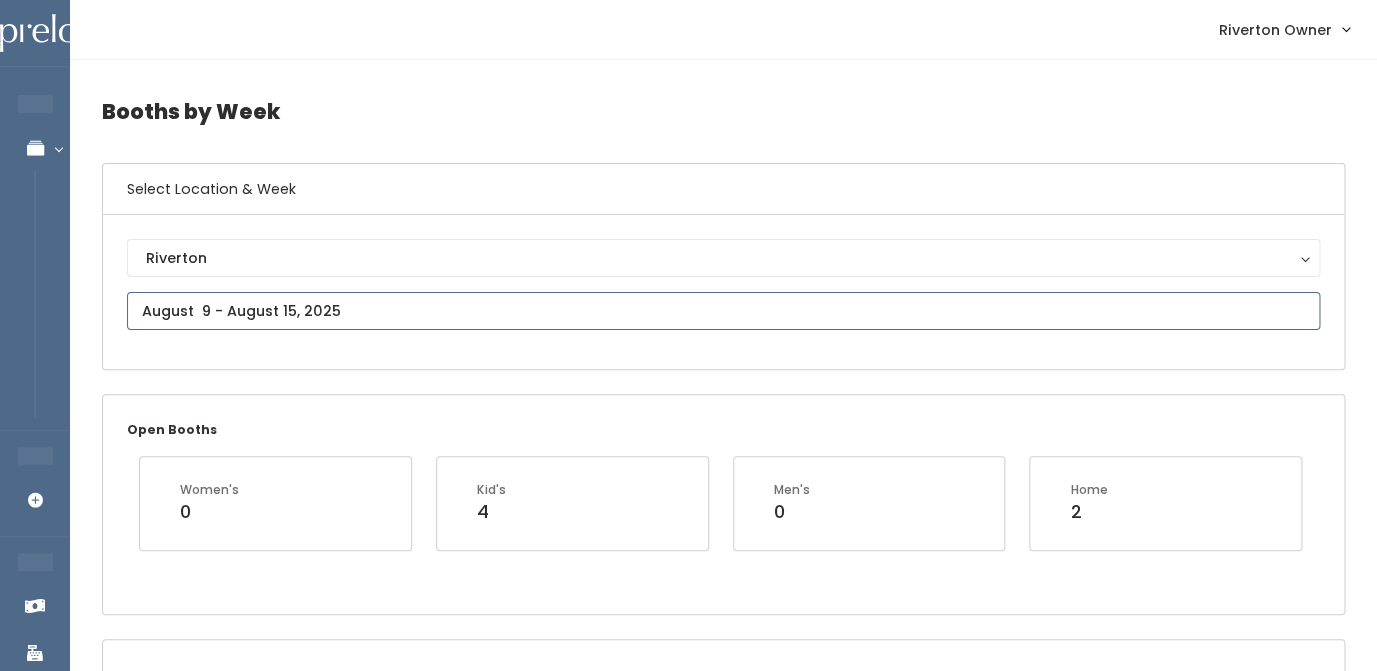 click at bounding box center (723, 311) 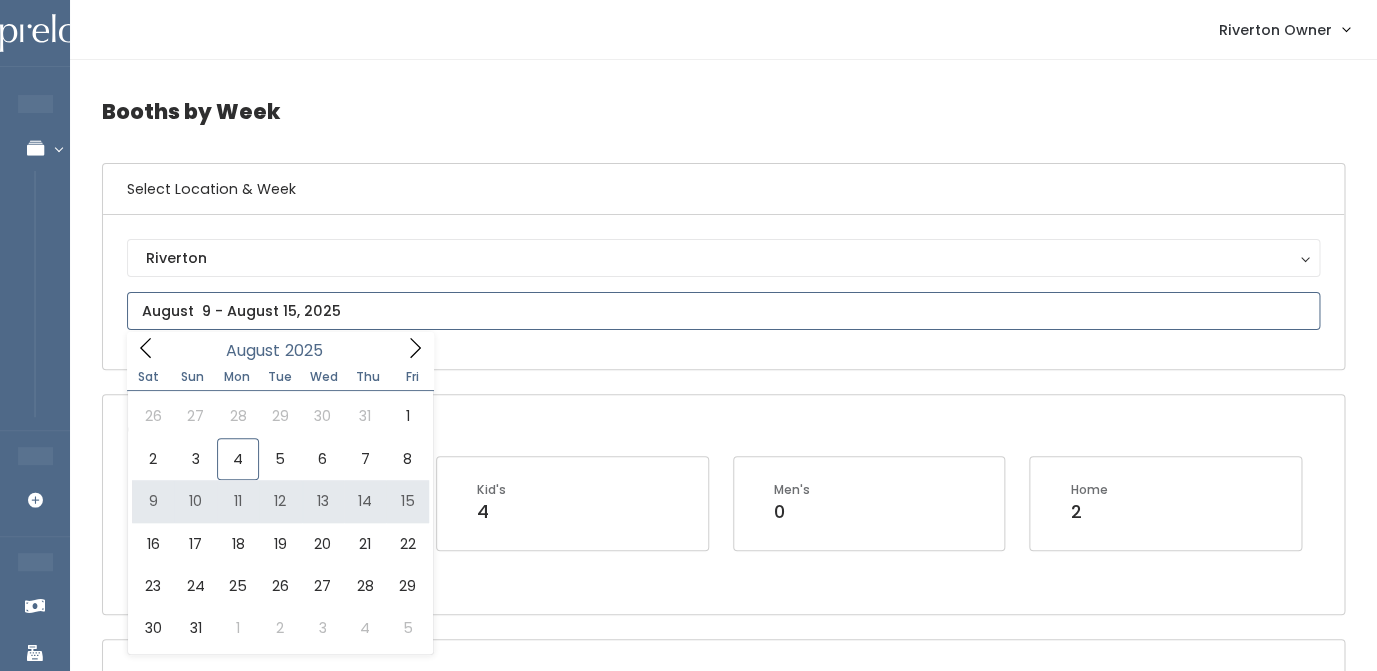 type on "August 9 to August 15" 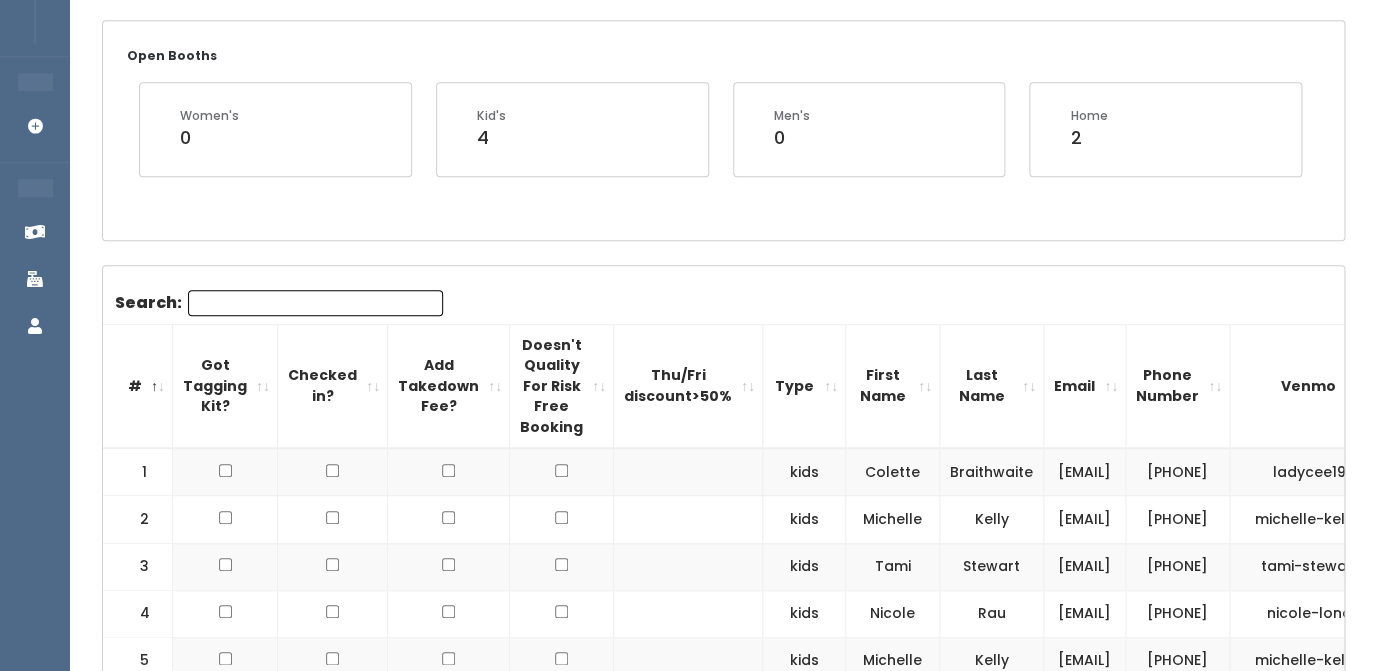 scroll, scrollTop: 343, scrollLeft: 0, axis: vertical 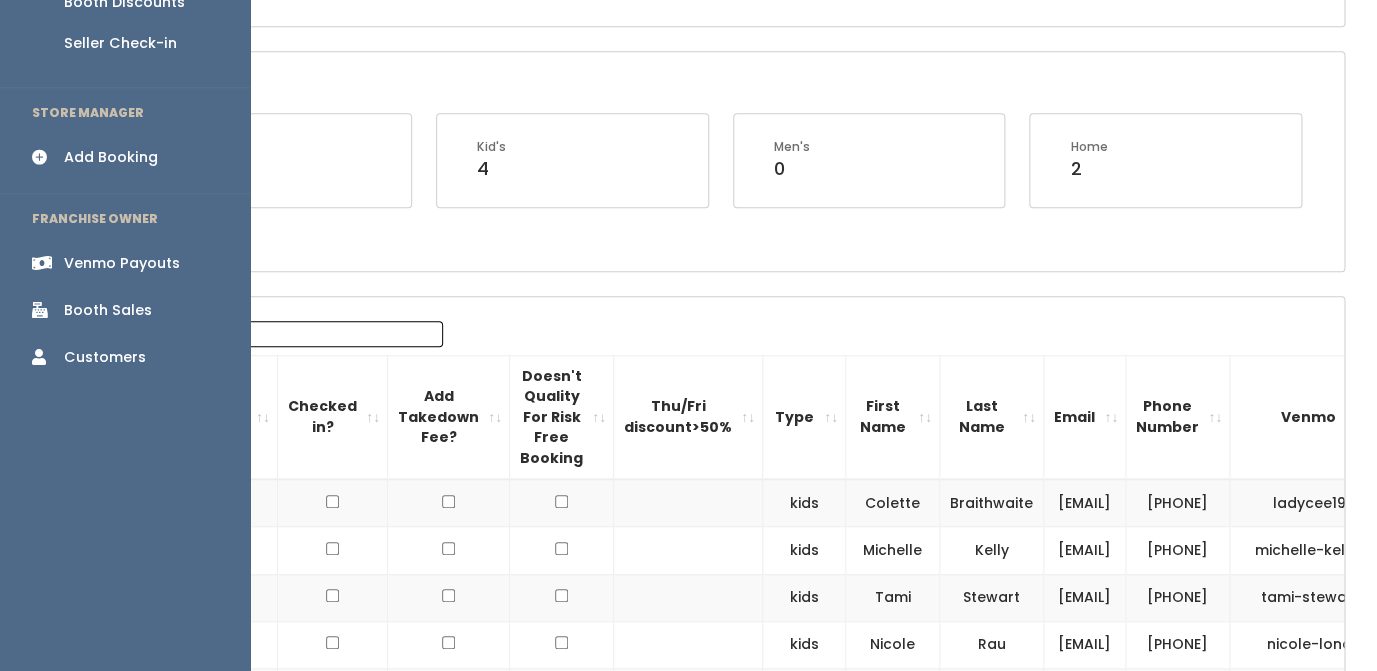 click on "Add Booking" at bounding box center (111, 157) 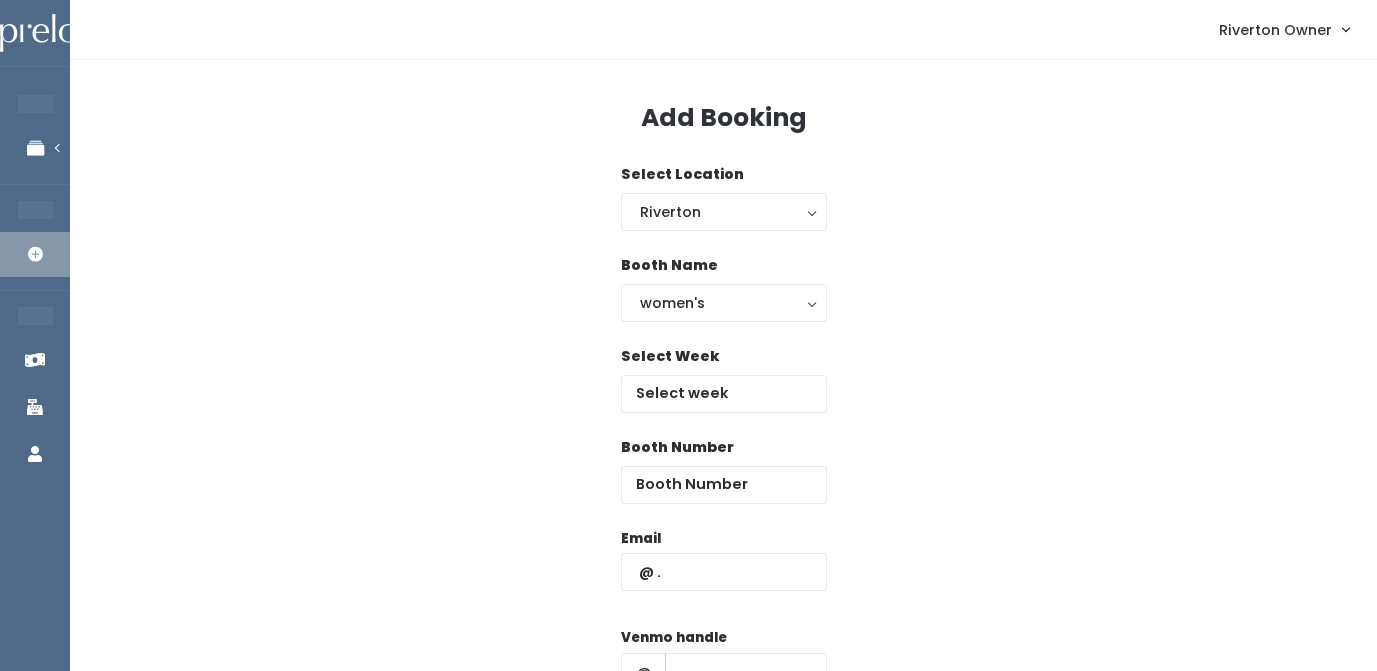 scroll, scrollTop: 0, scrollLeft: 0, axis: both 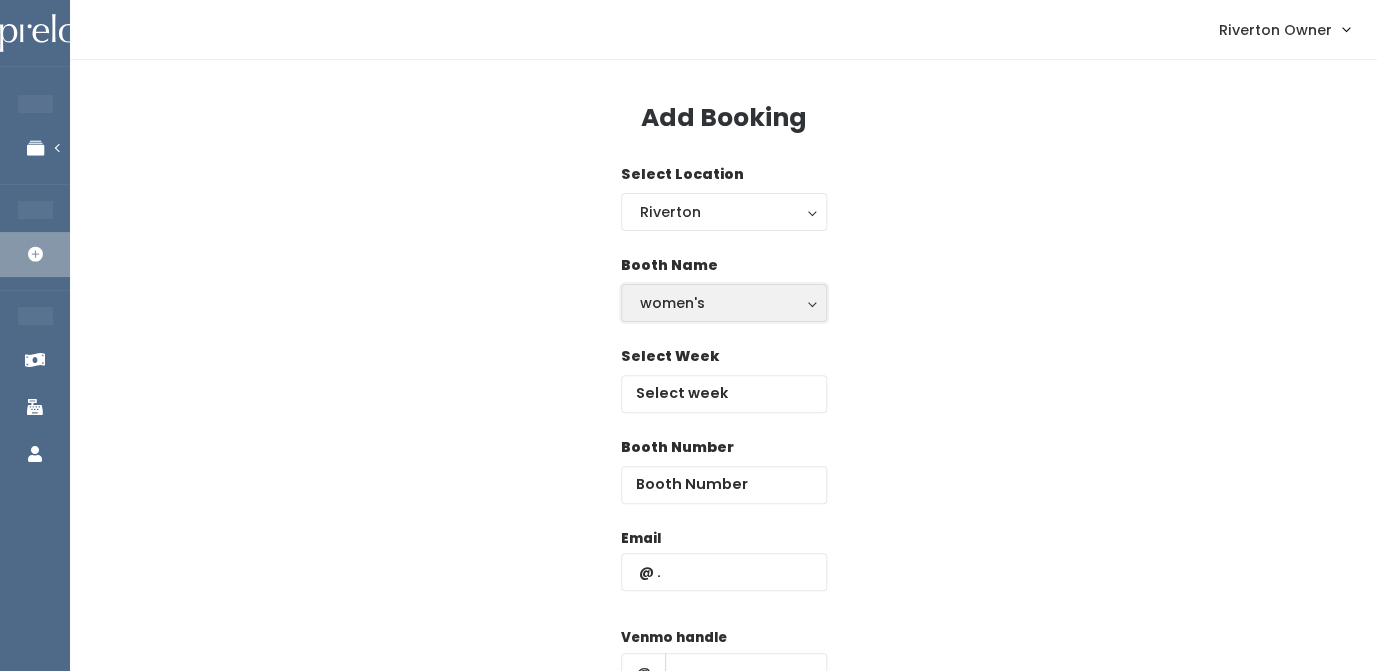 click on "women's" at bounding box center (724, 303) 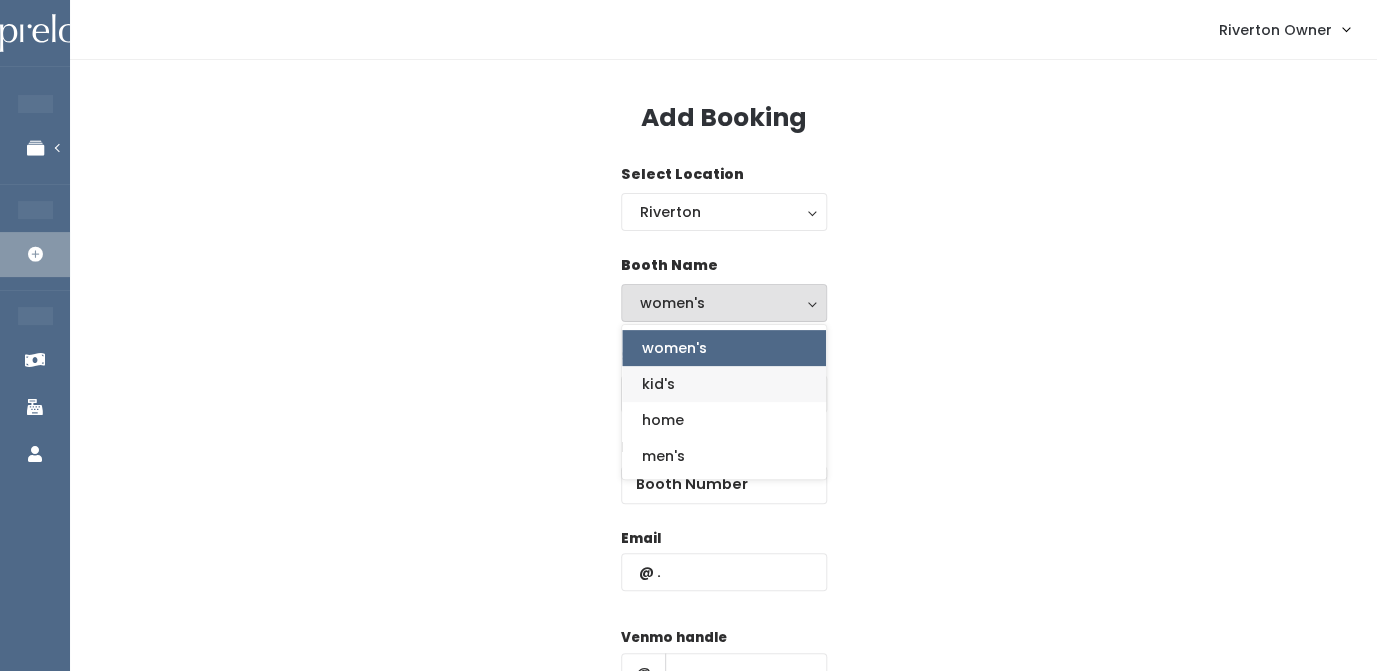 click on "kid's" at bounding box center [724, 384] 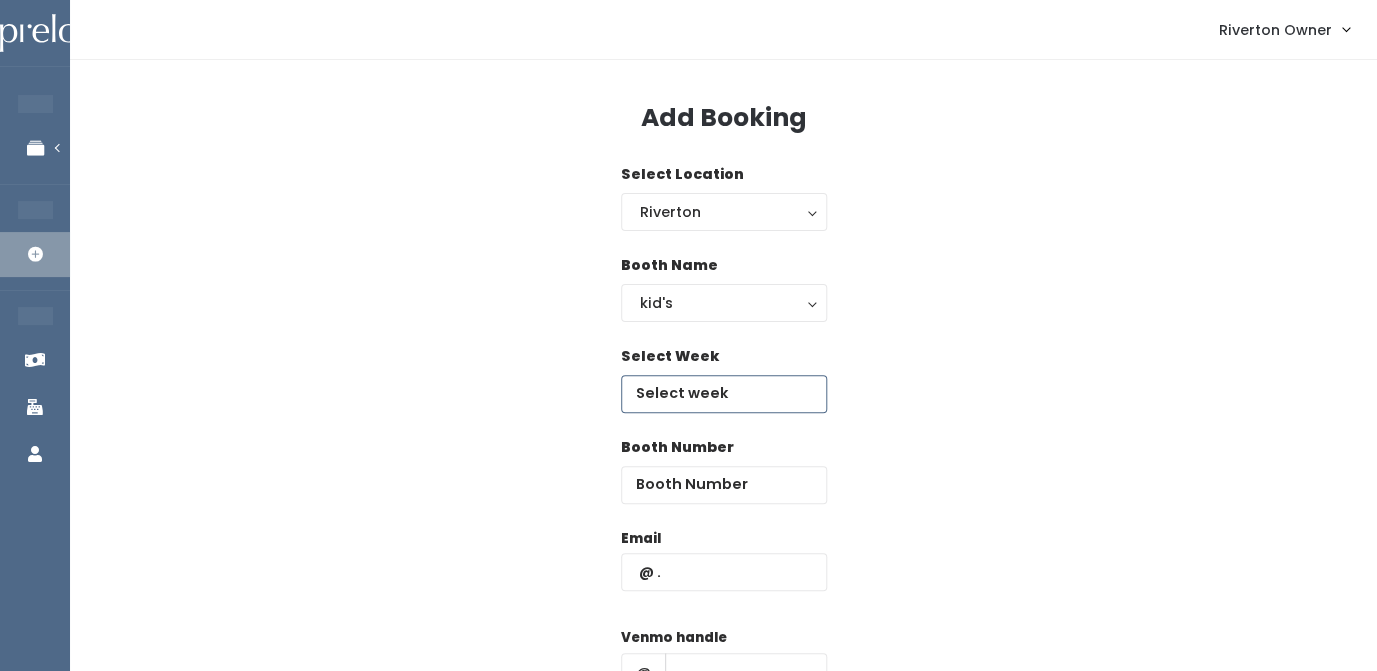click at bounding box center (724, 394) 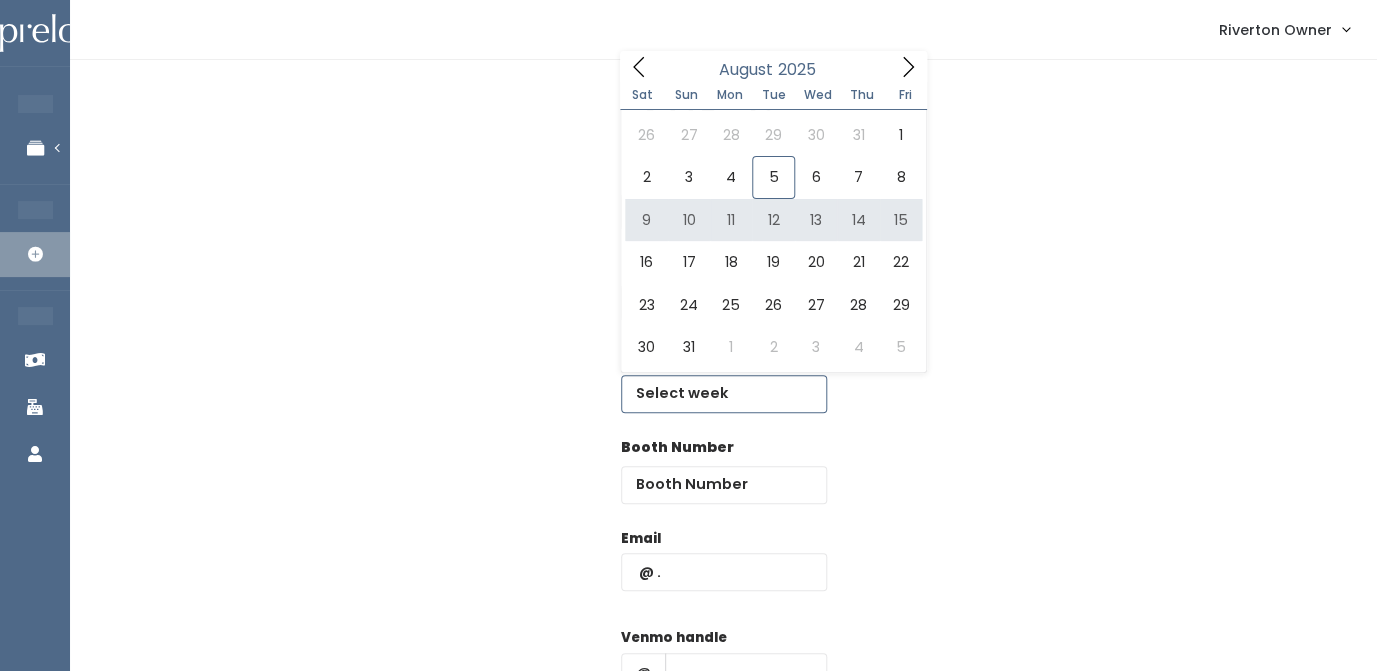 type on "August 9 to August 15" 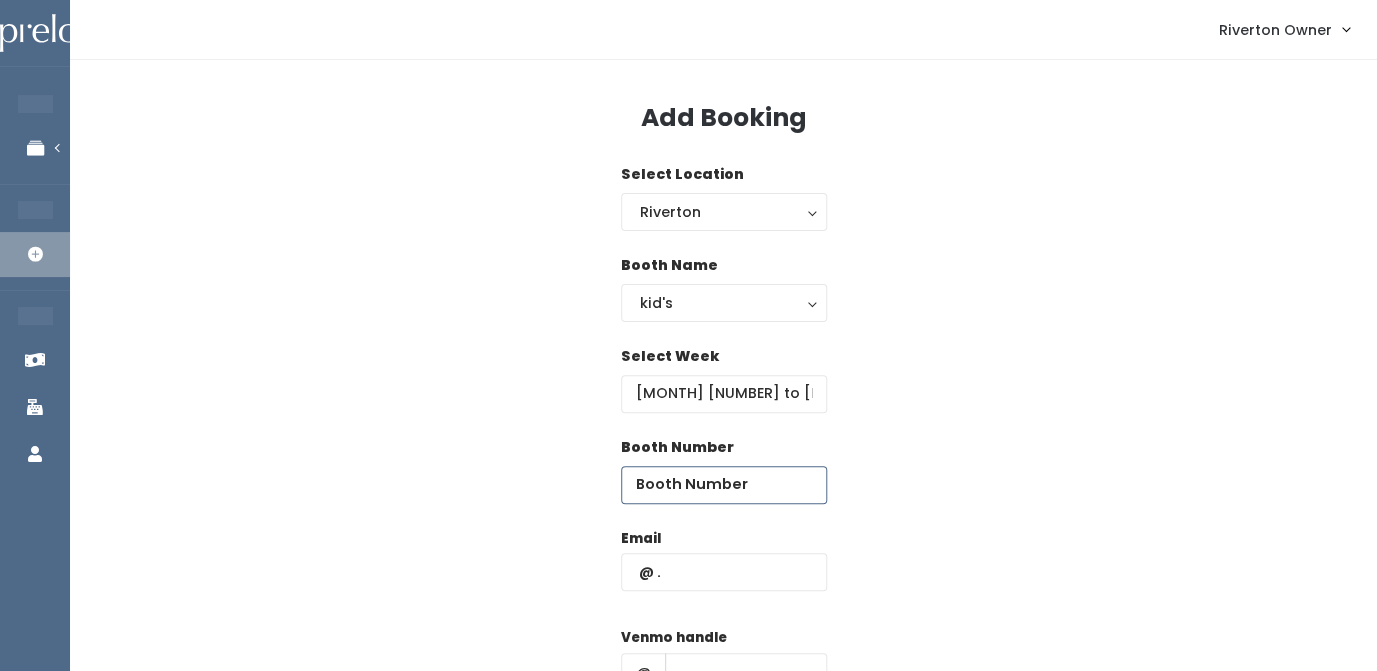 click at bounding box center (724, 485) 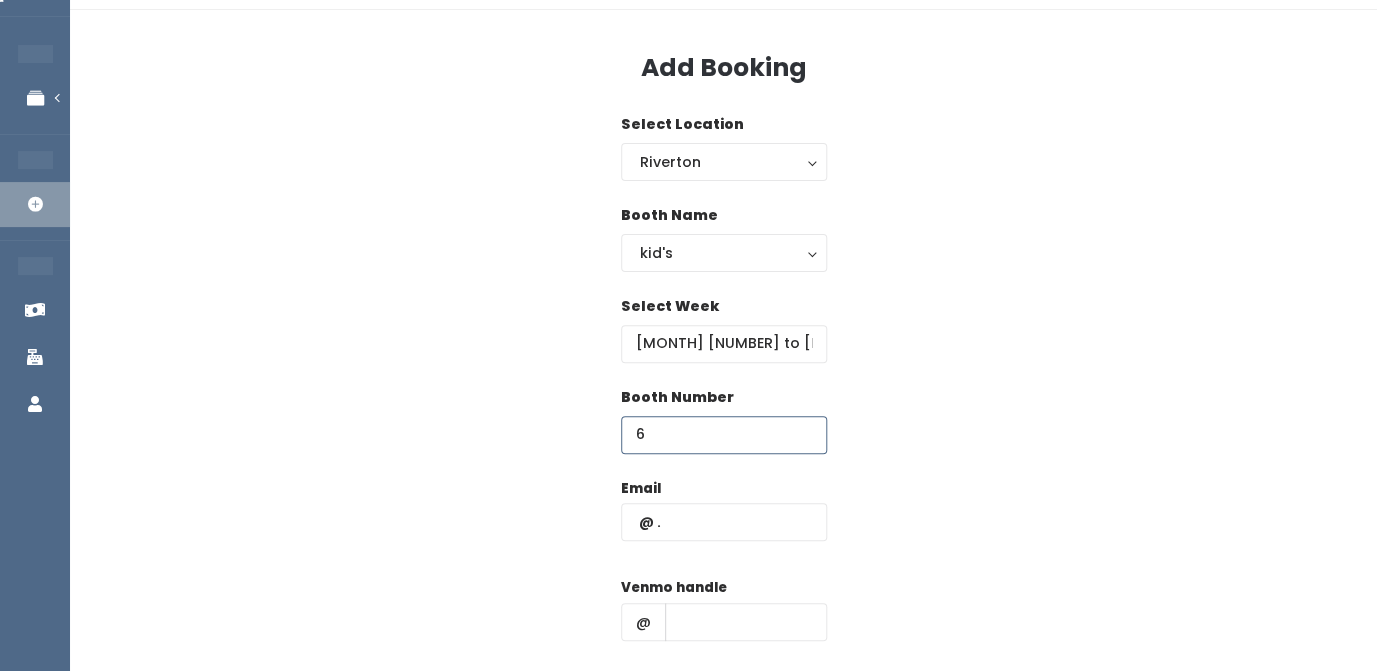 scroll, scrollTop: 47, scrollLeft: 0, axis: vertical 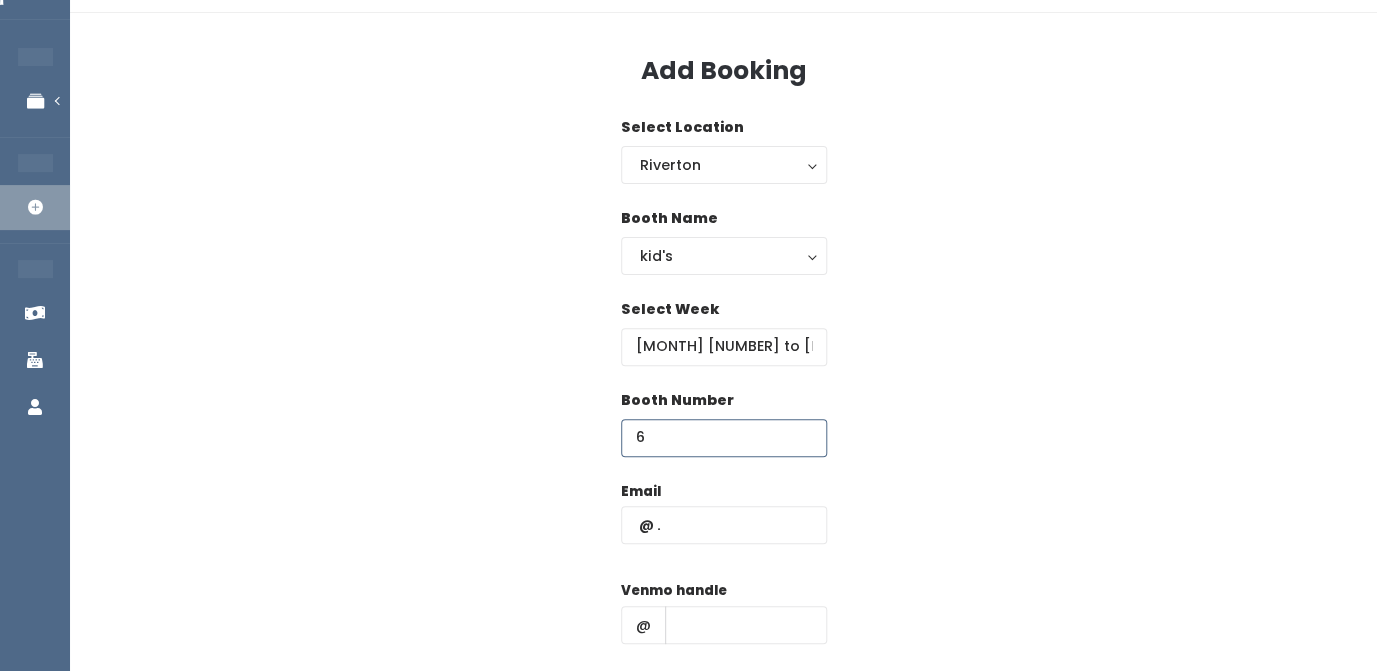 click on "6" at bounding box center (724, 438) 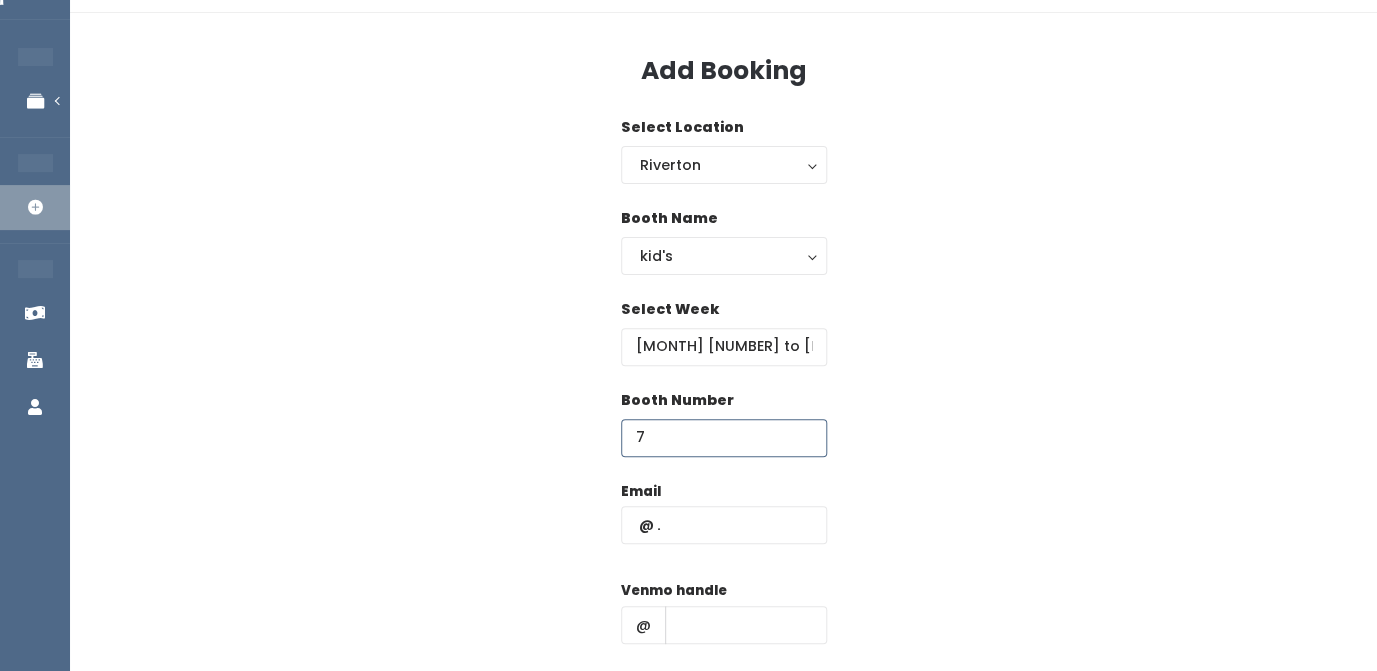 type on "7" 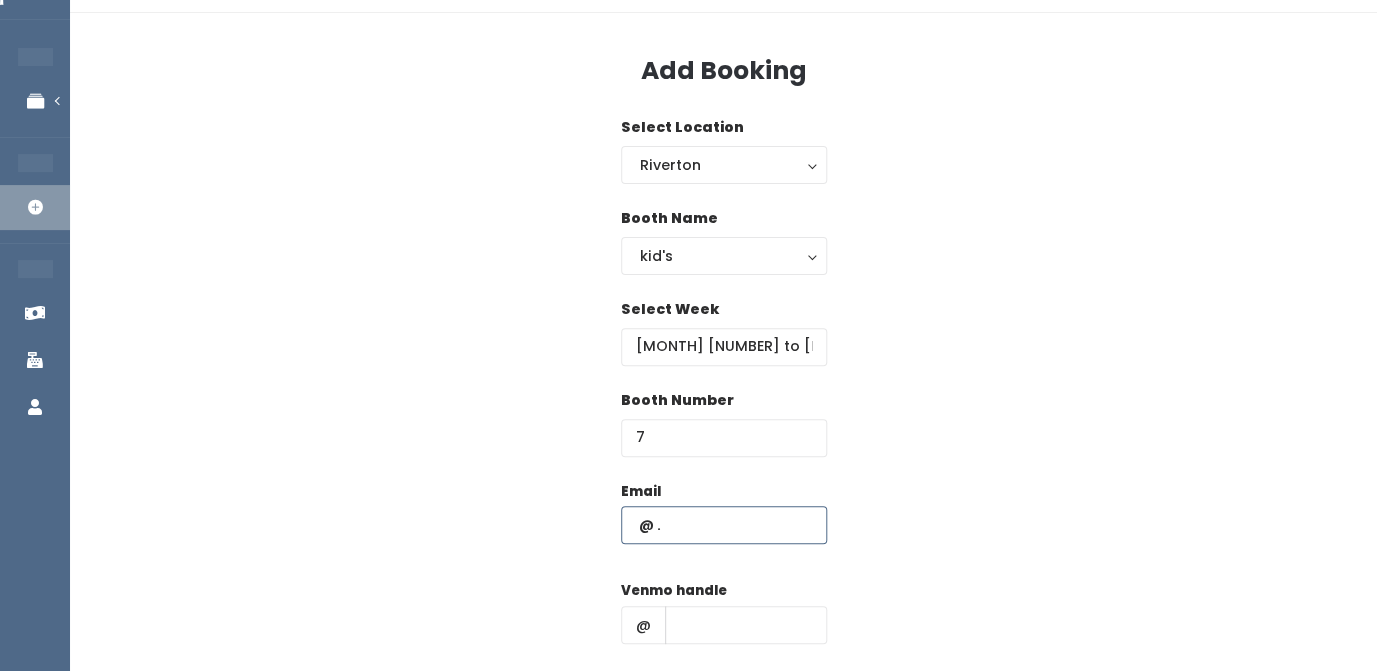 click at bounding box center (724, 525) 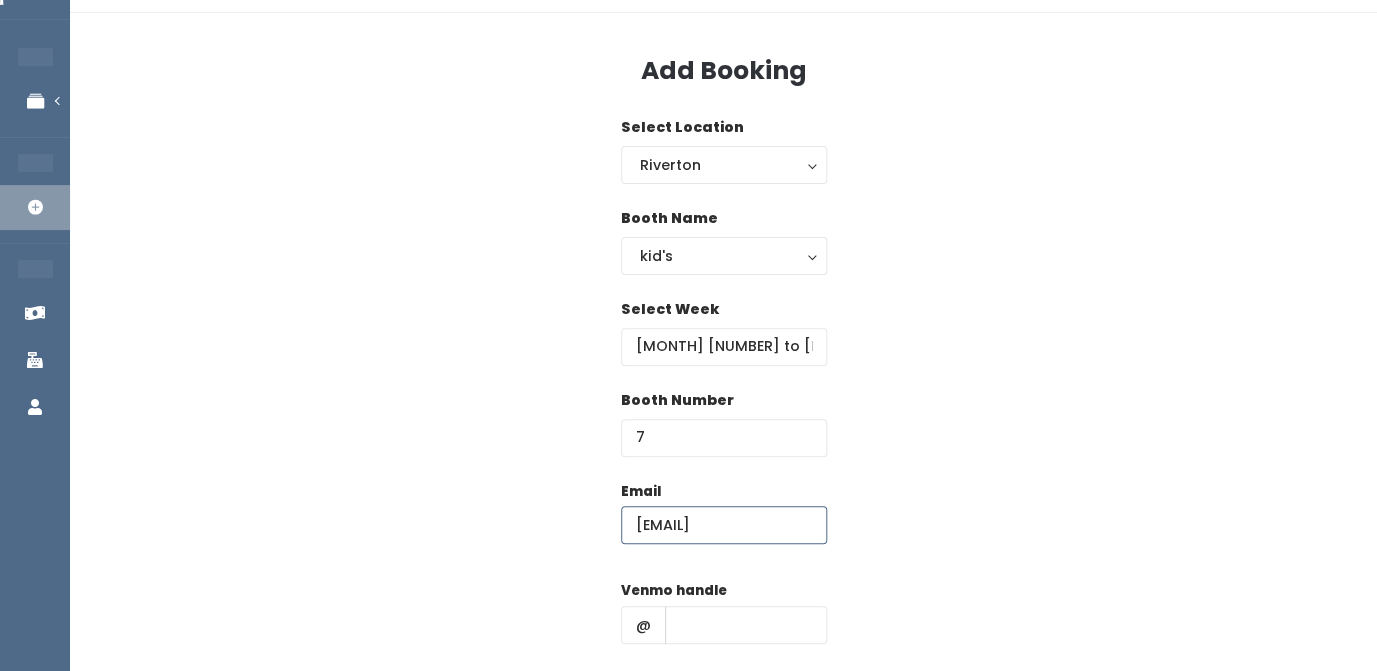 scroll, scrollTop: 0, scrollLeft: 58, axis: horizontal 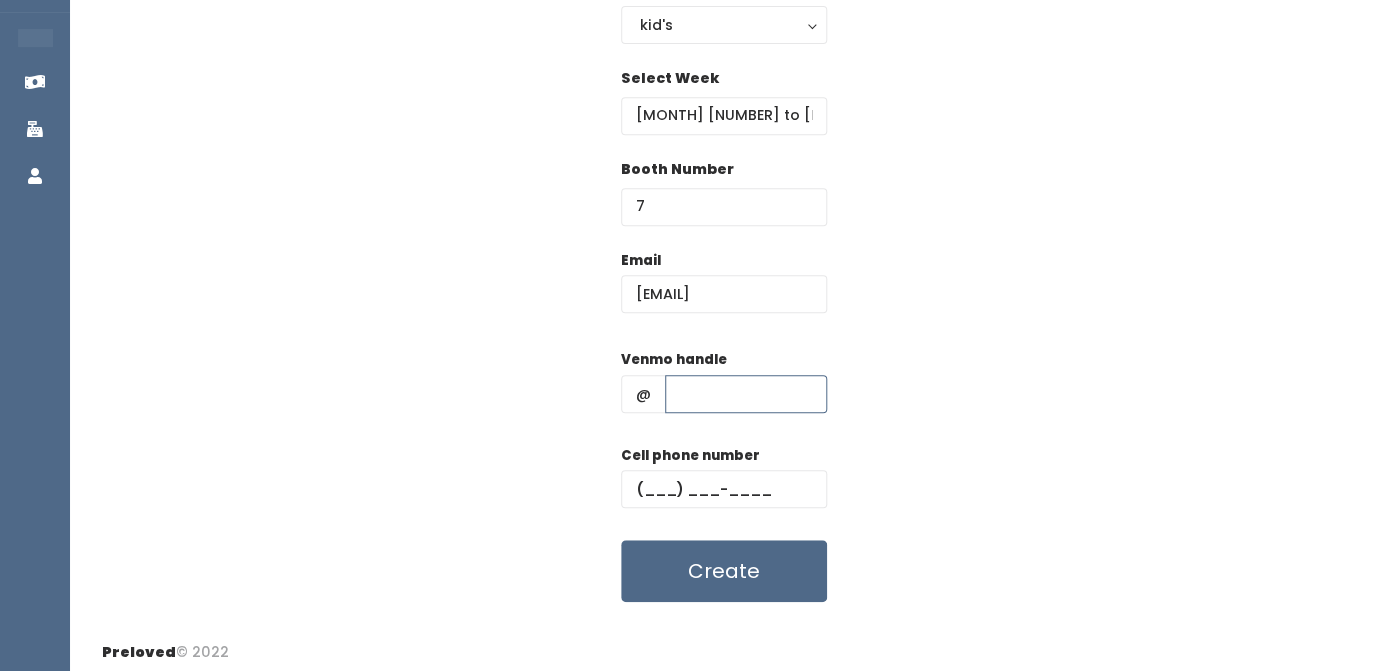 click at bounding box center [746, 394] 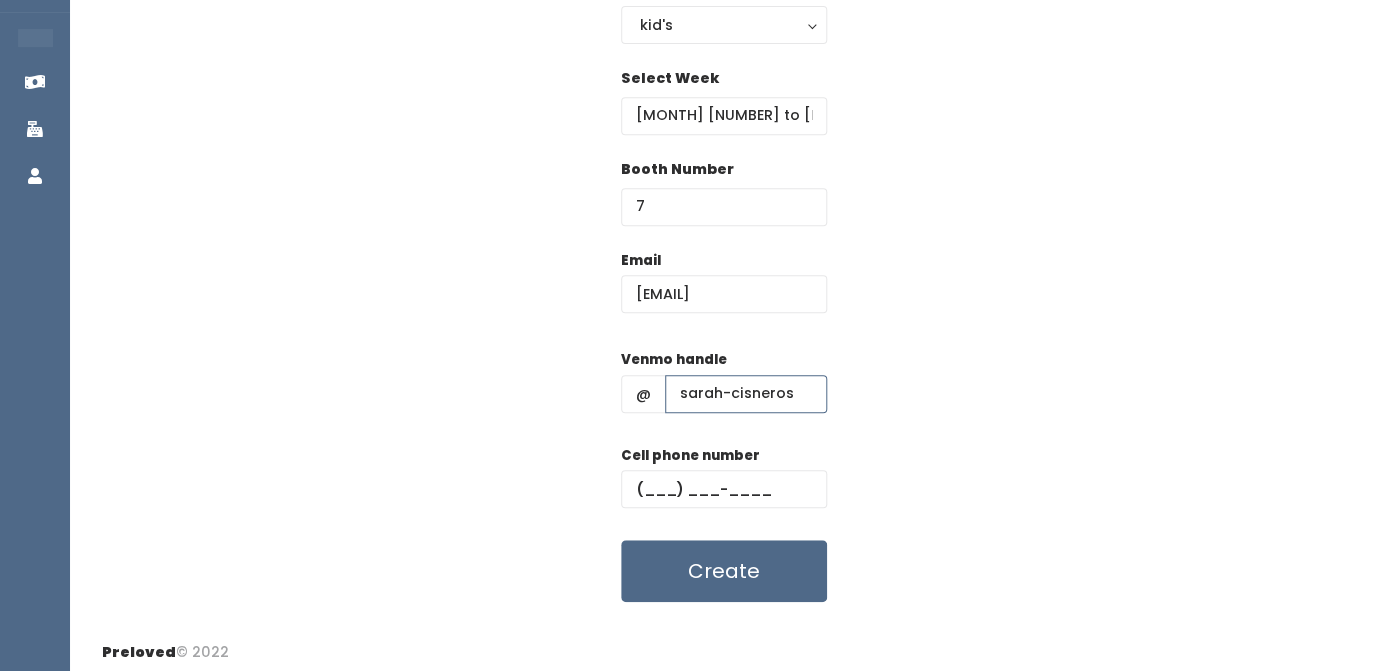 type on "sarah-cisneros" 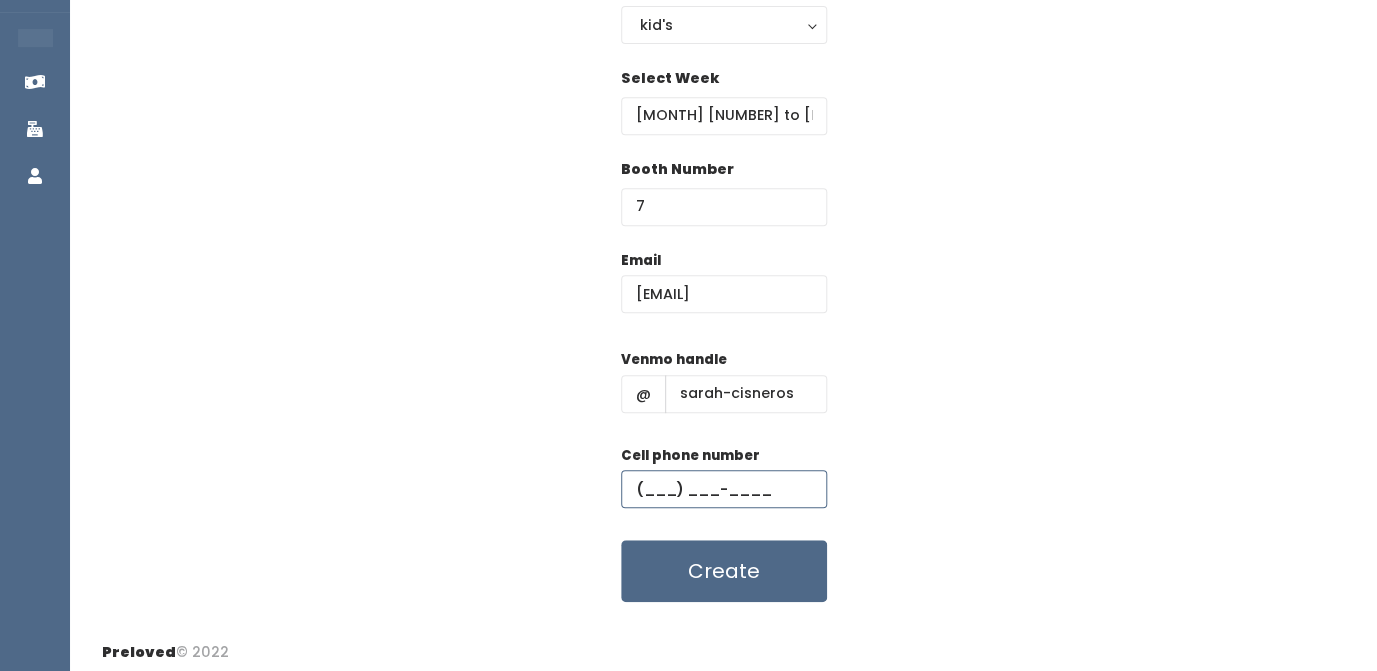 click at bounding box center [724, 489] 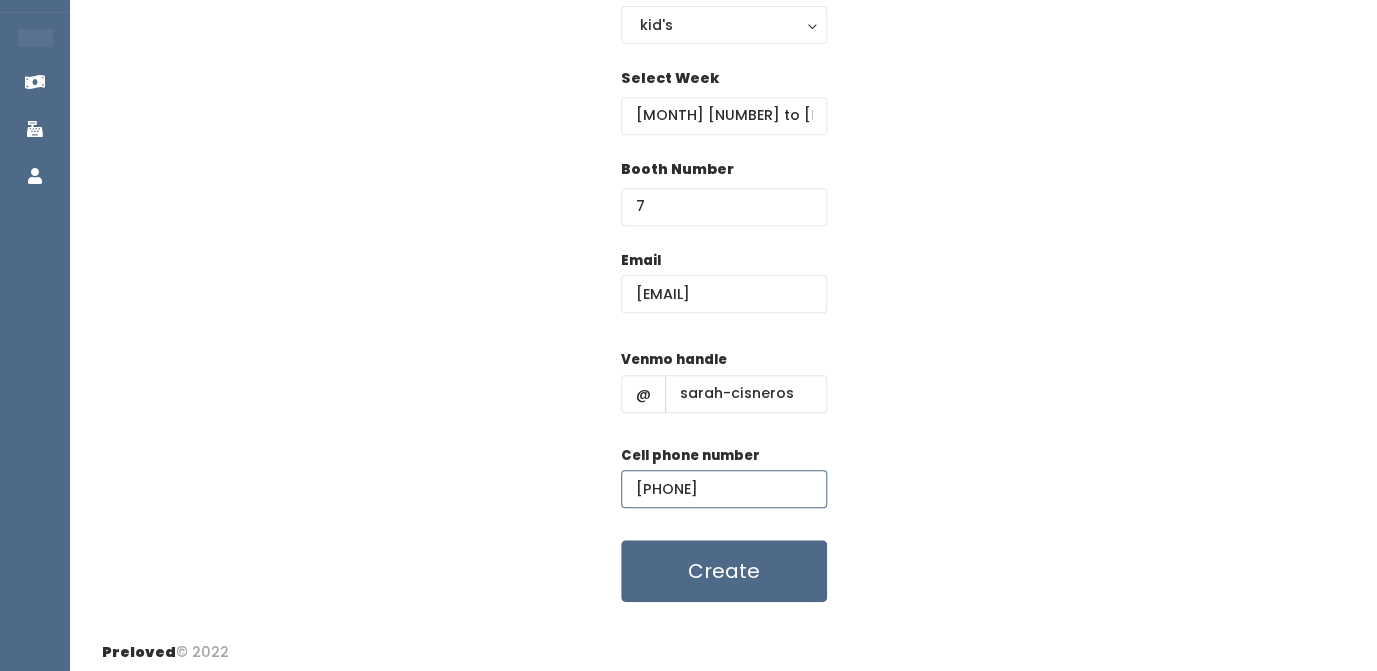 type on "[PHONE]" 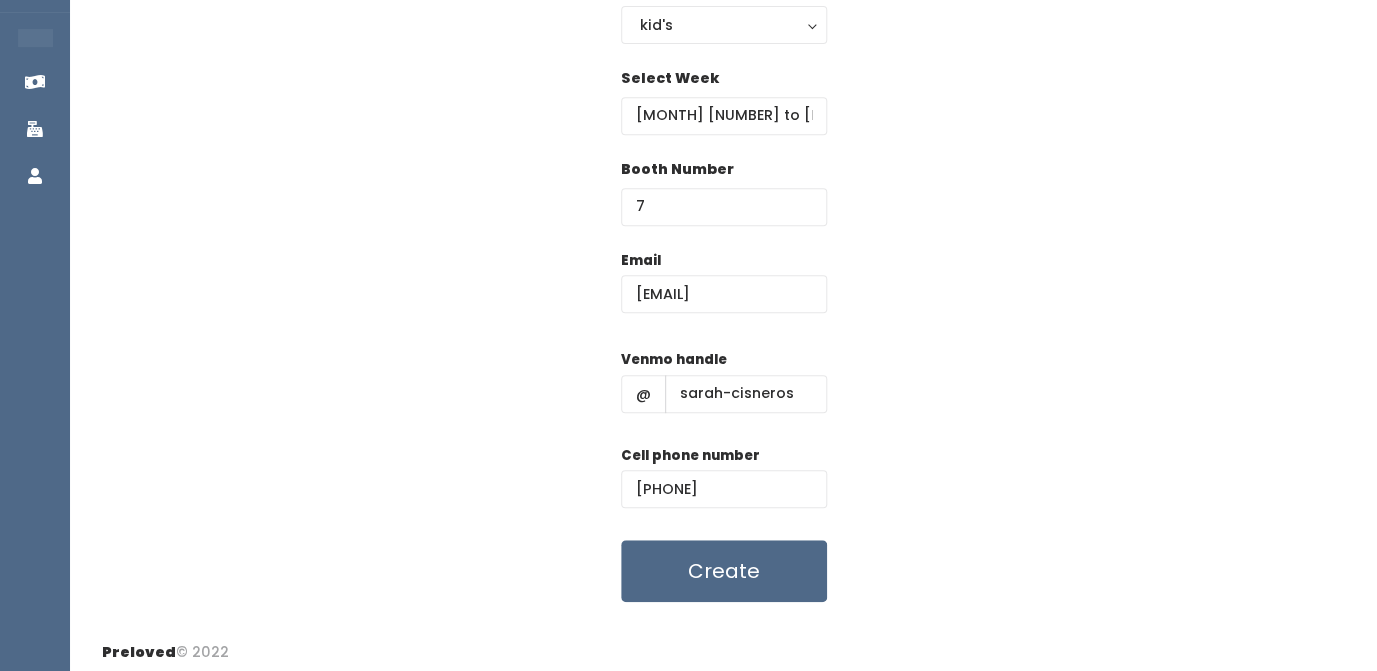 click on "Email
sarah@hydroshieldsaltlake.com
Venmo handle
@
sarah-cisneros
Cell phone number
(801) 633-5724
Create" at bounding box center [723, 426] 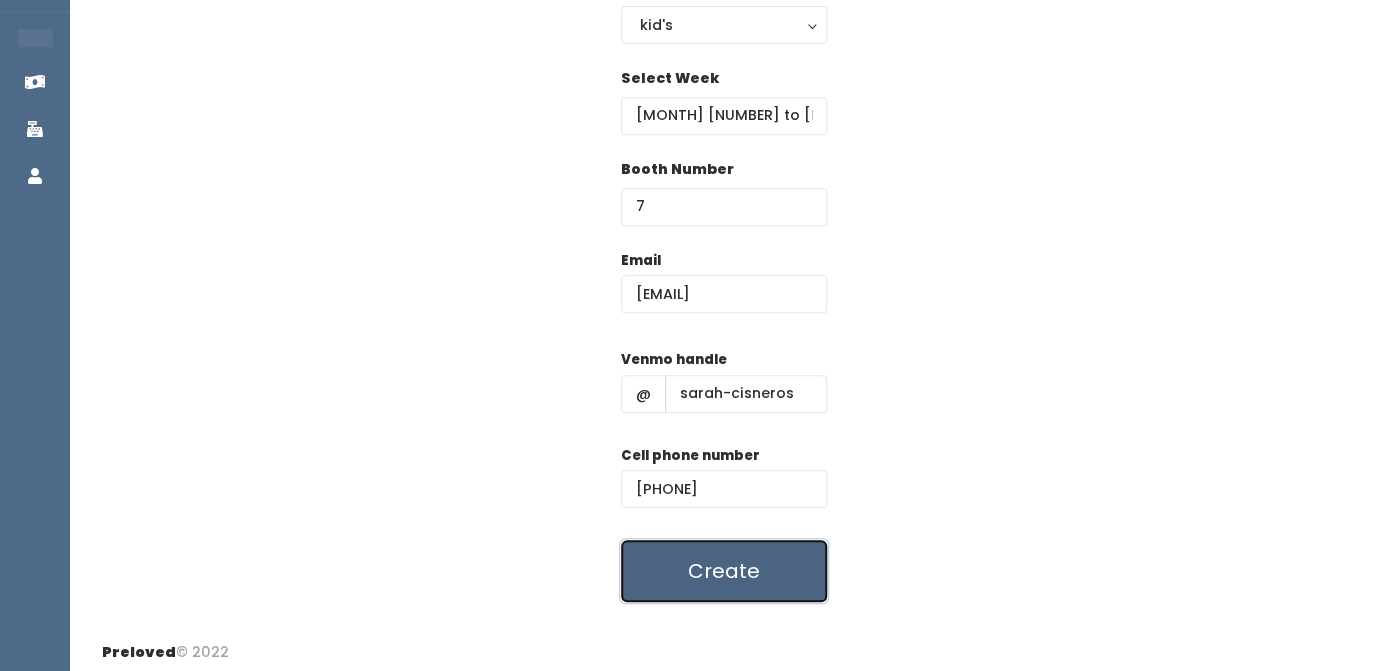 click on "Create" at bounding box center [724, 571] 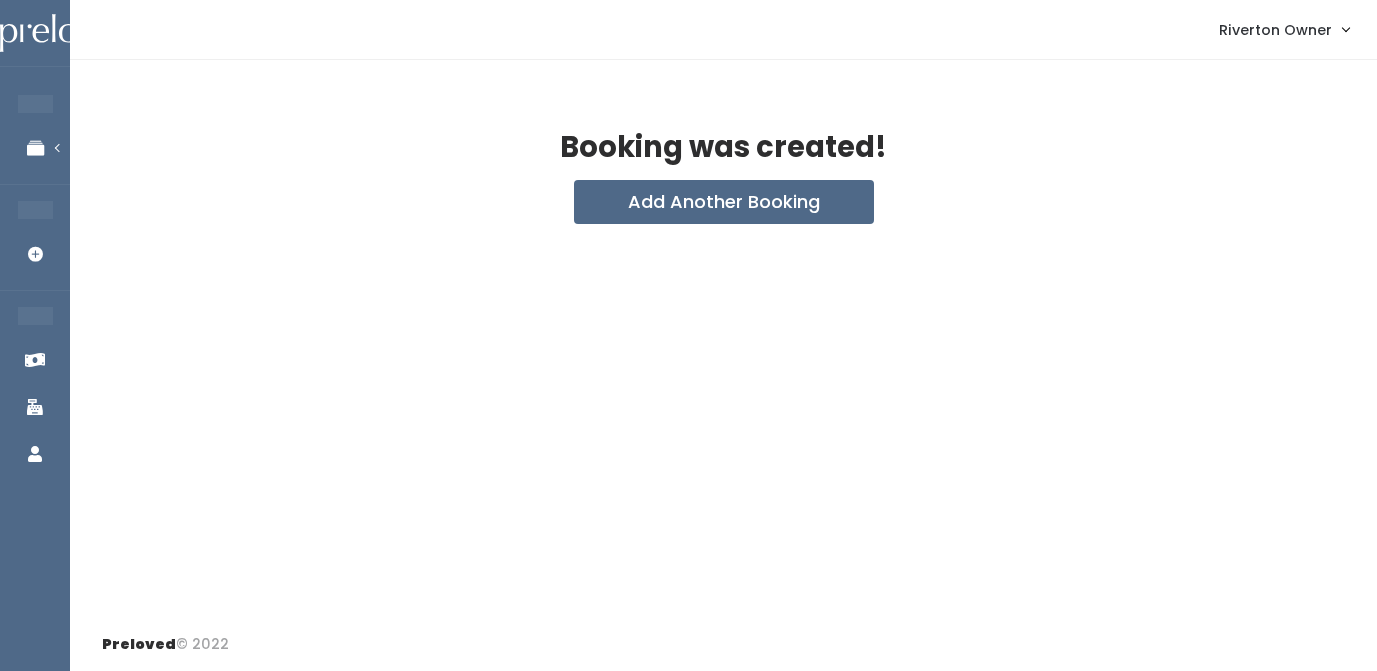 scroll, scrollTop: 0, scrollLeft: 0, axis: both 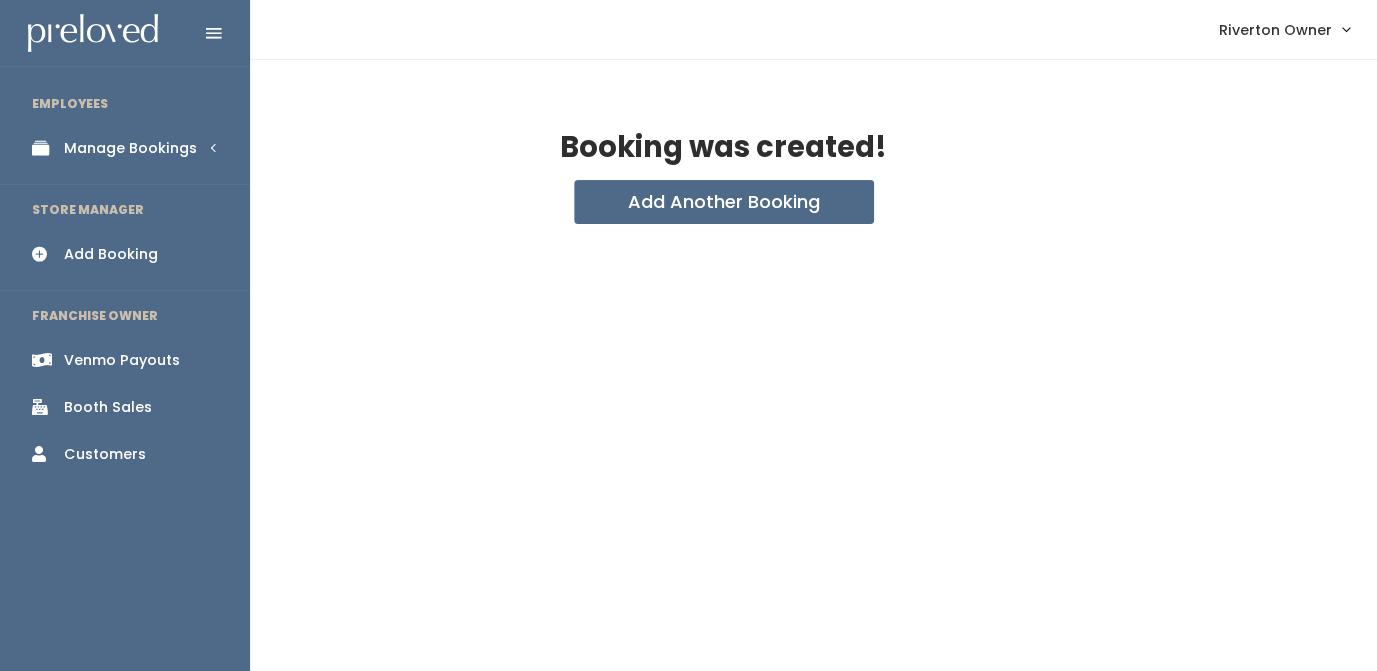 click on "Manage Bookings" at bounding box center (130, 148) 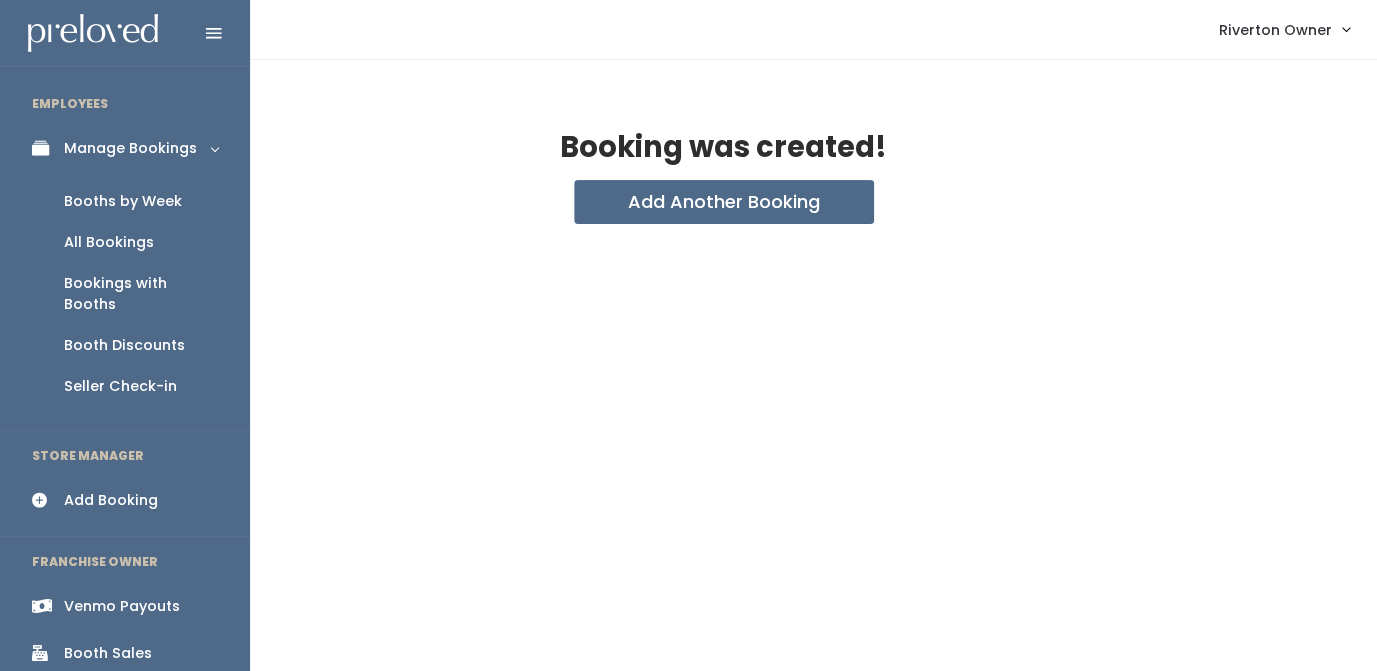 click on "Booths by Week" at bounding box center (123, 201) 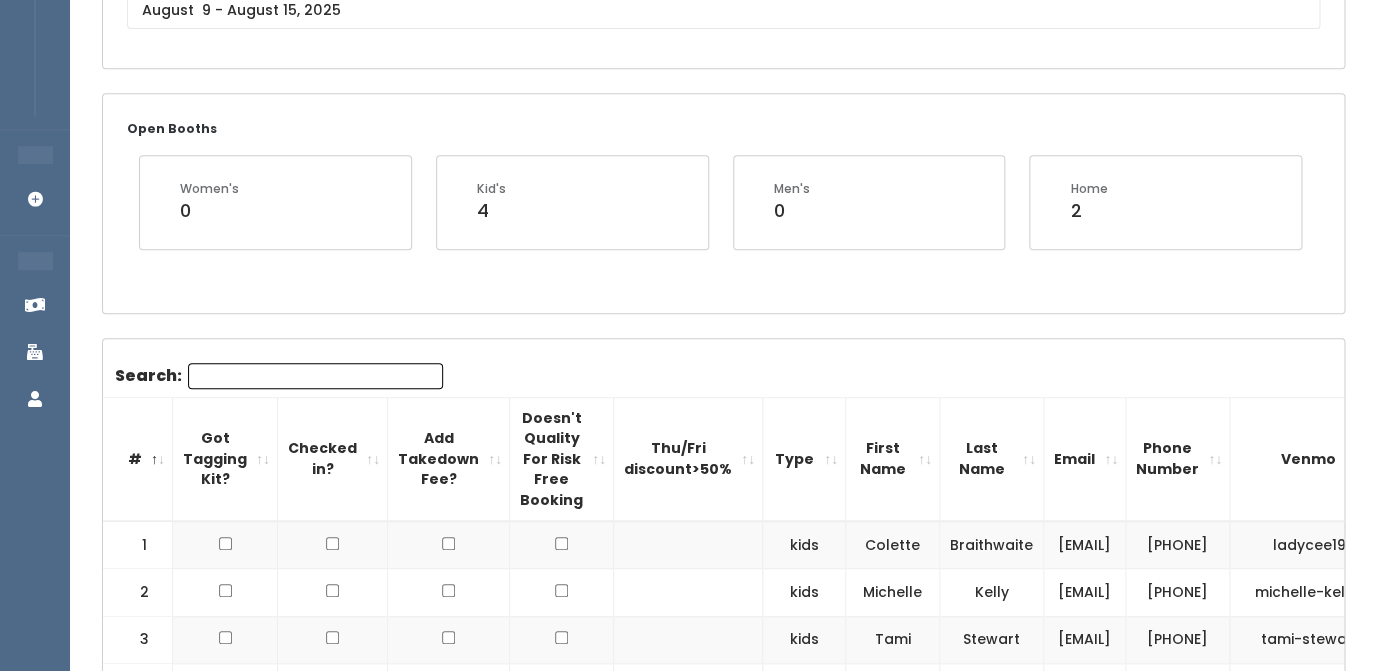 scroll, scrollTop: 293, scrollLeft: 0, axis: vertical 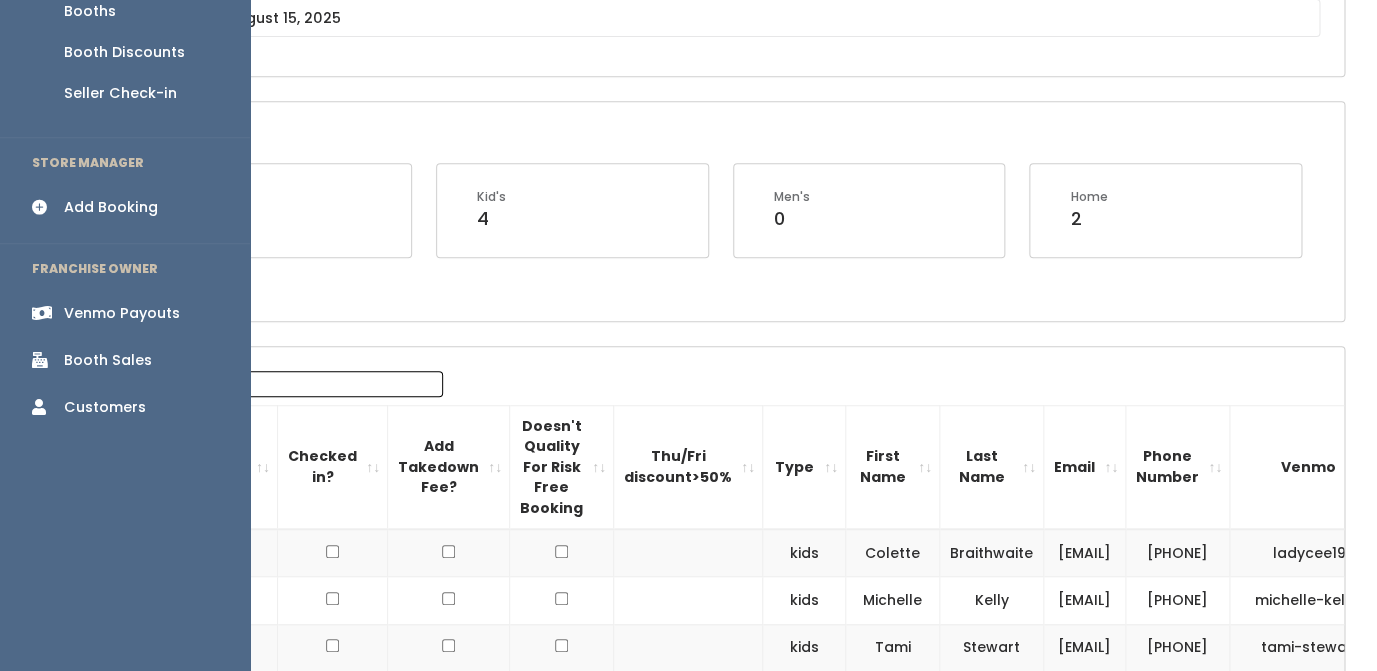 click on "Add Booking" at bounding box center [111, 207] 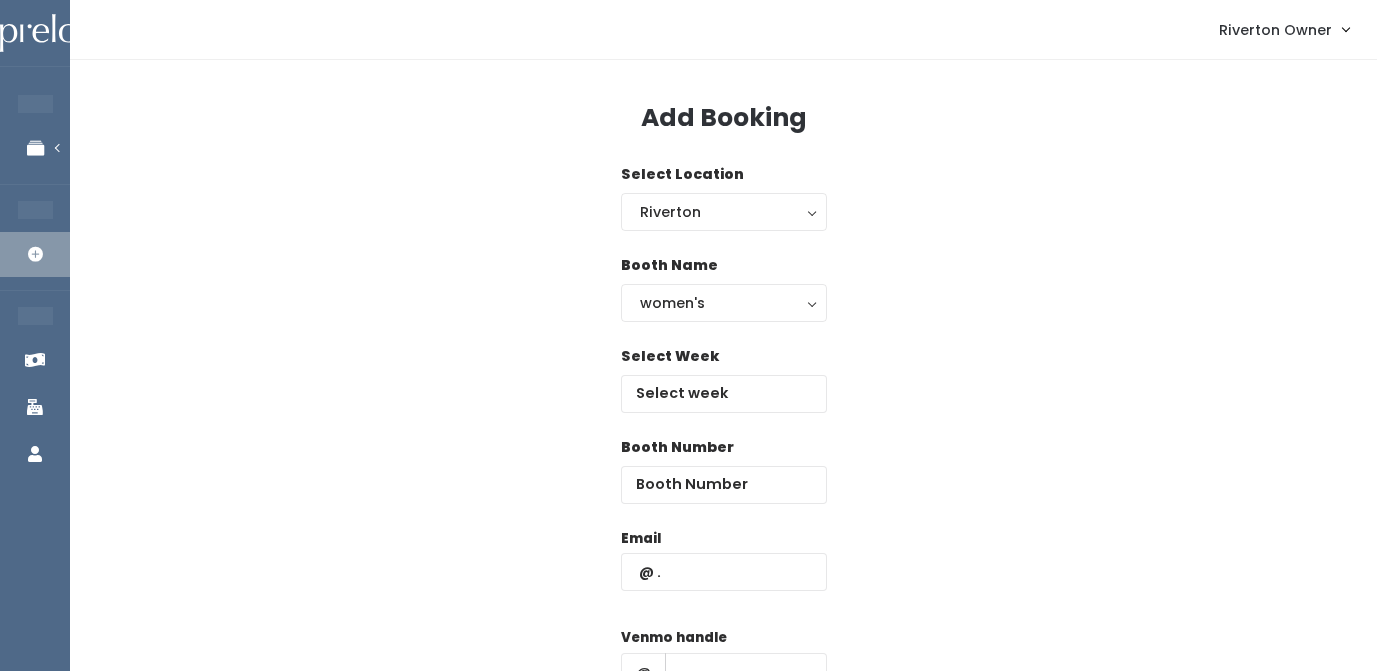 scroll, scrollTop: 0, scrollLeft: 0, axis: both 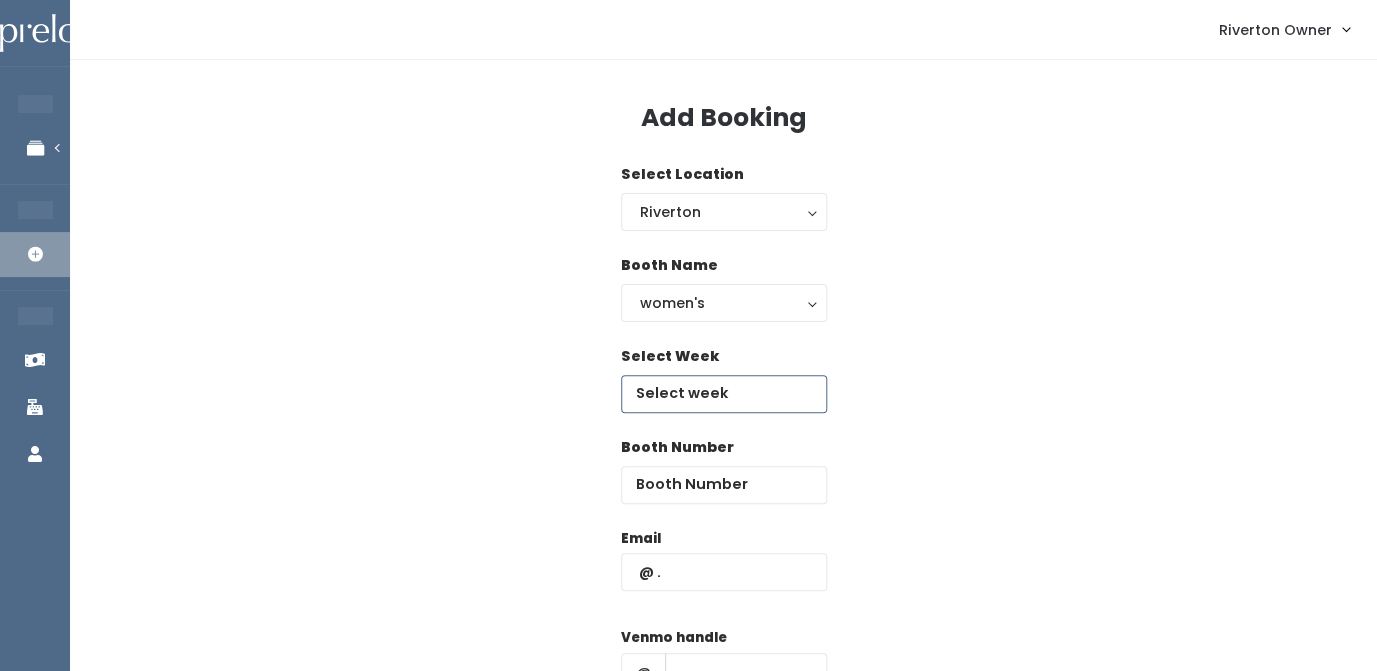 click at bounding box center (724, 394) 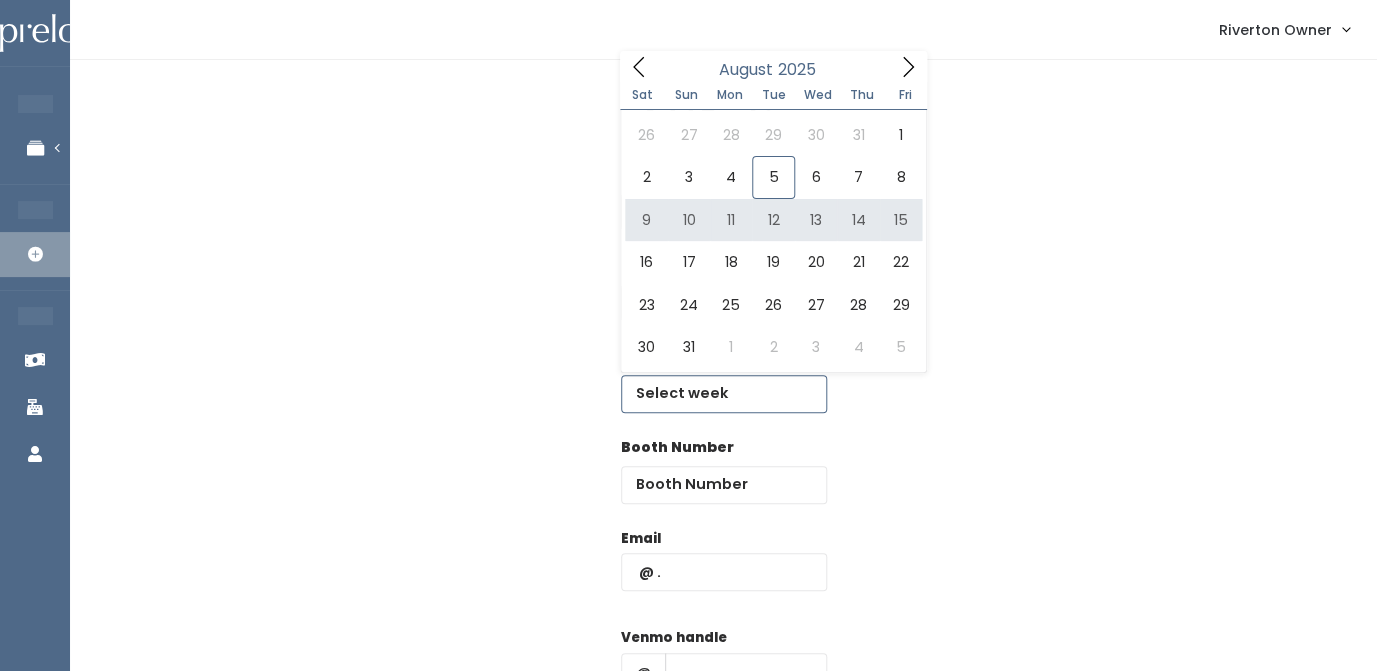 type on "August 9 to August 15" 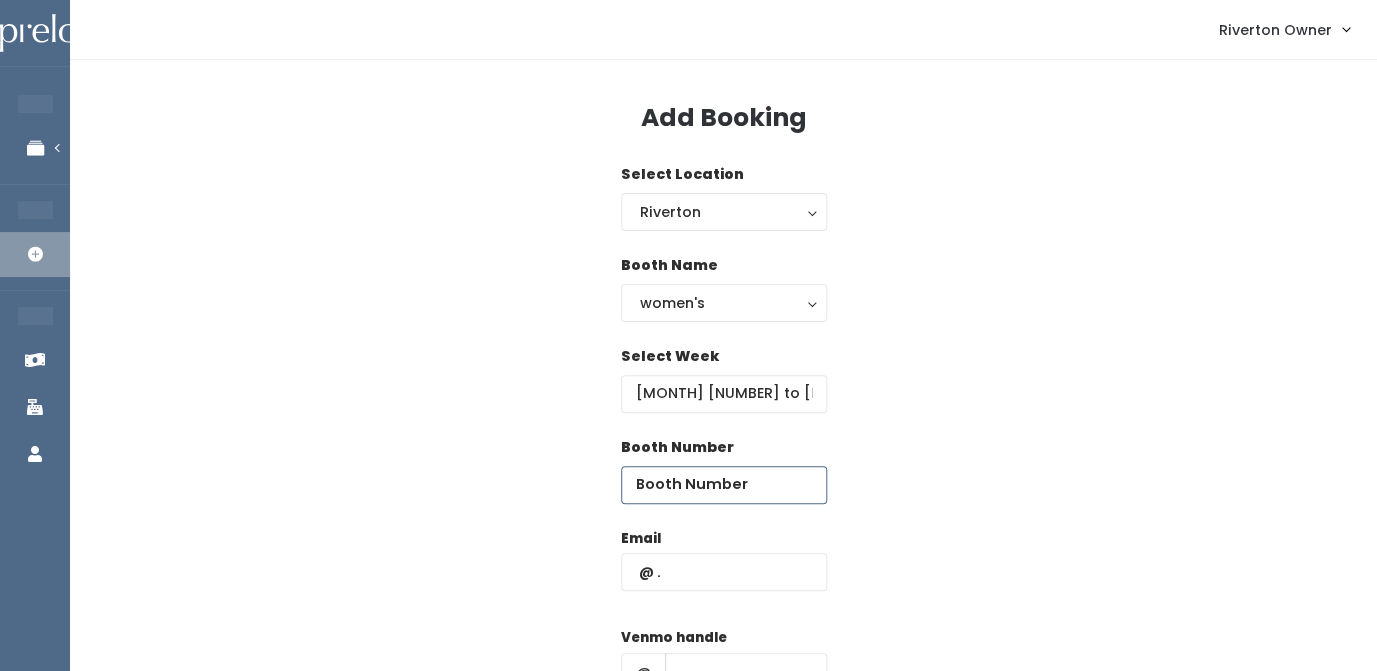 click at bounding box center [724, 485] 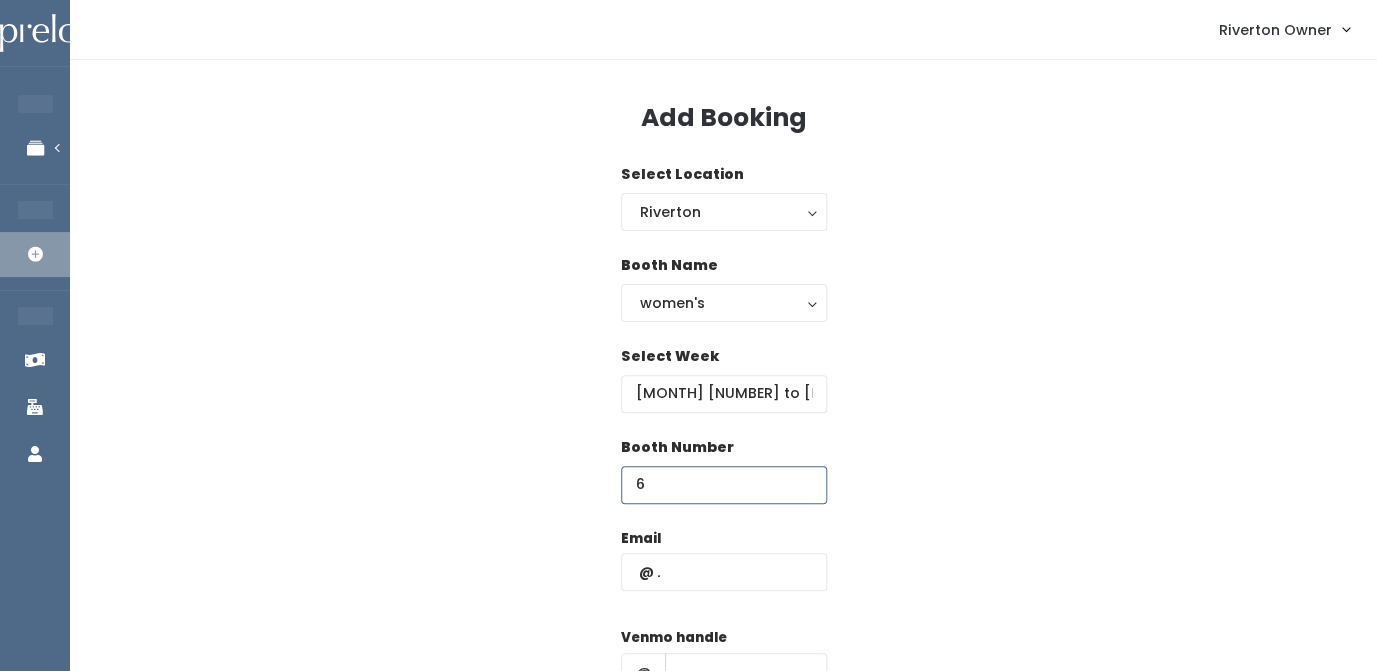 type on "6" 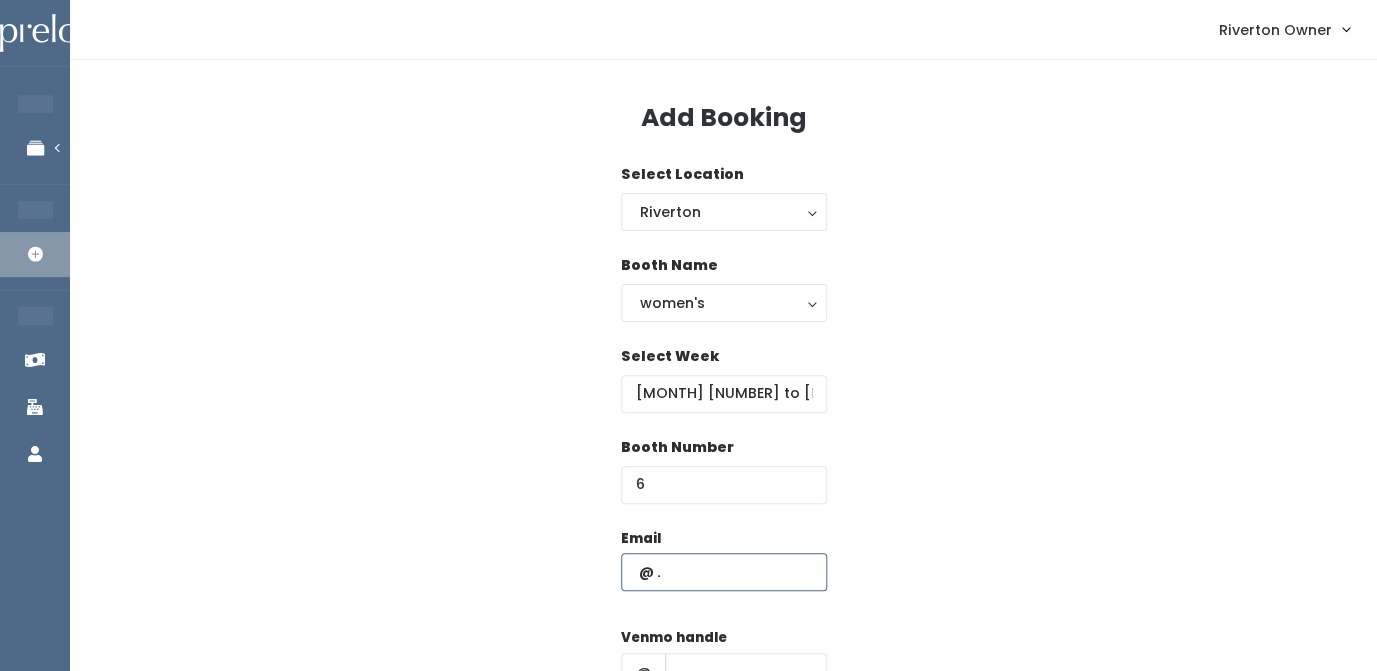 click at bounding box center (724, 572) 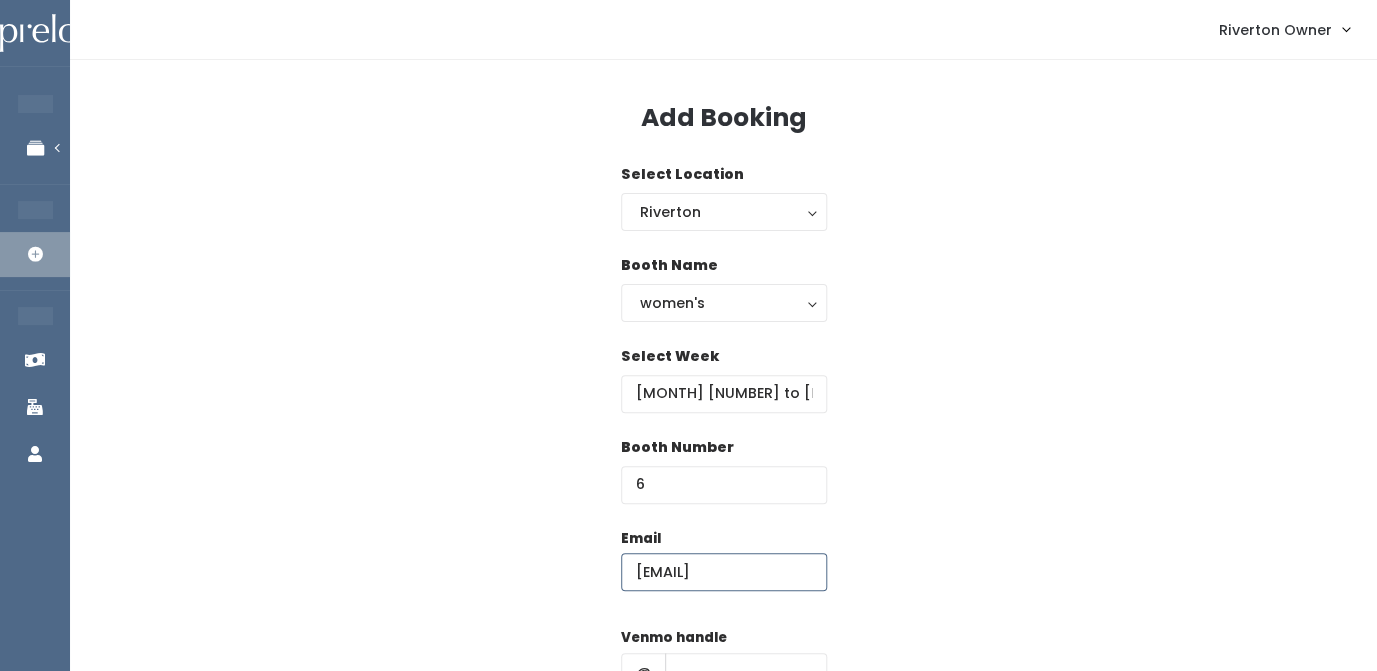 scroll, scrollTop: 0, scrollLeft: 58, axis: horizontal 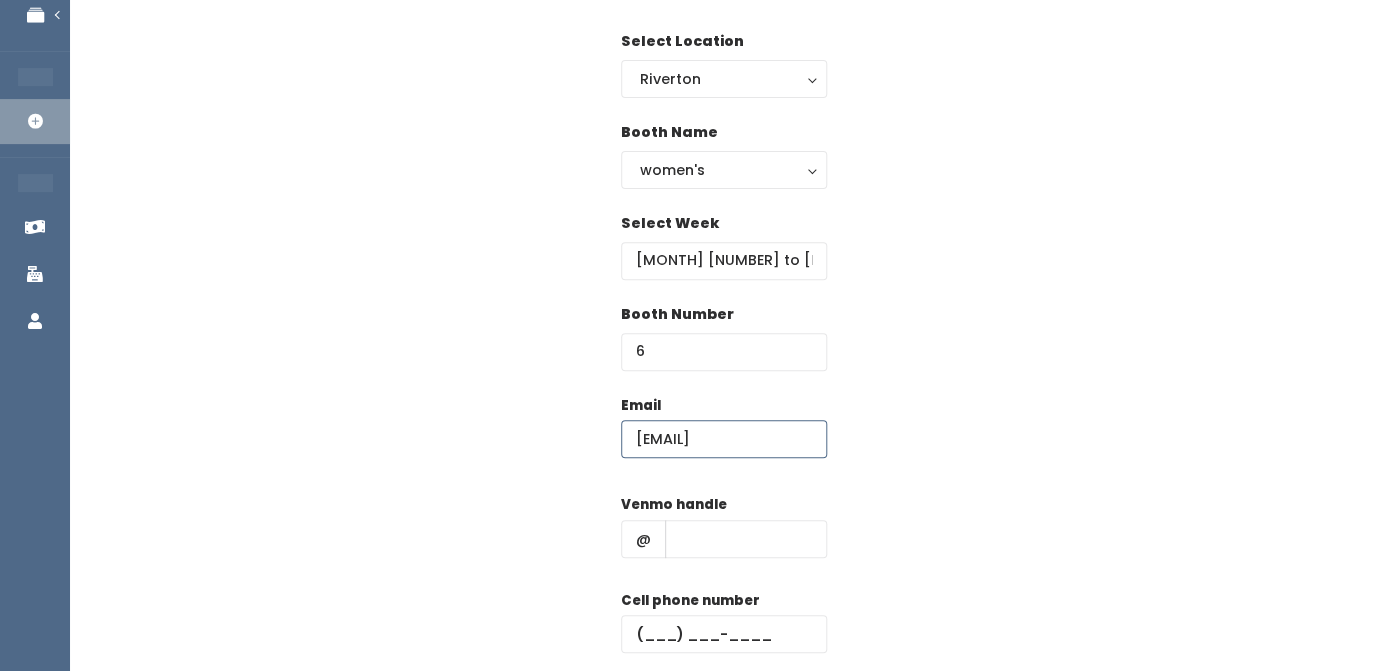 type on "sarah@hydroshieldsaltlake.com" 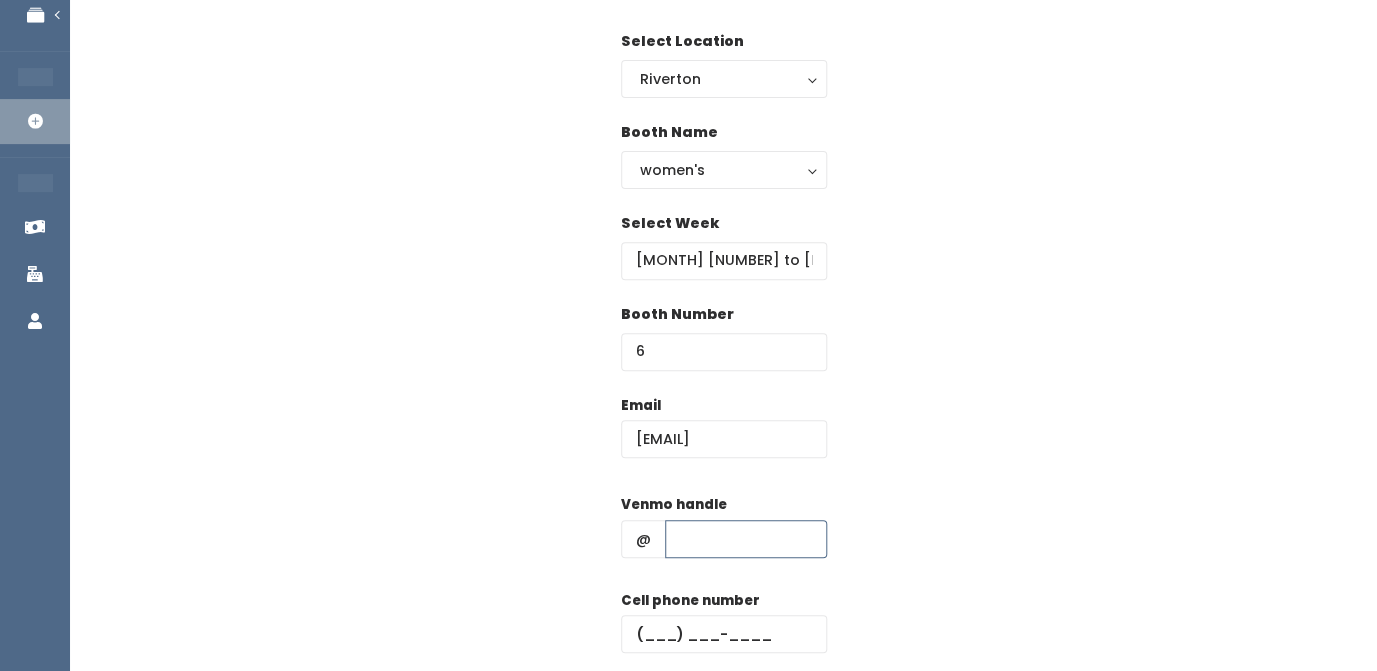 click at bounding box center (746, 539) 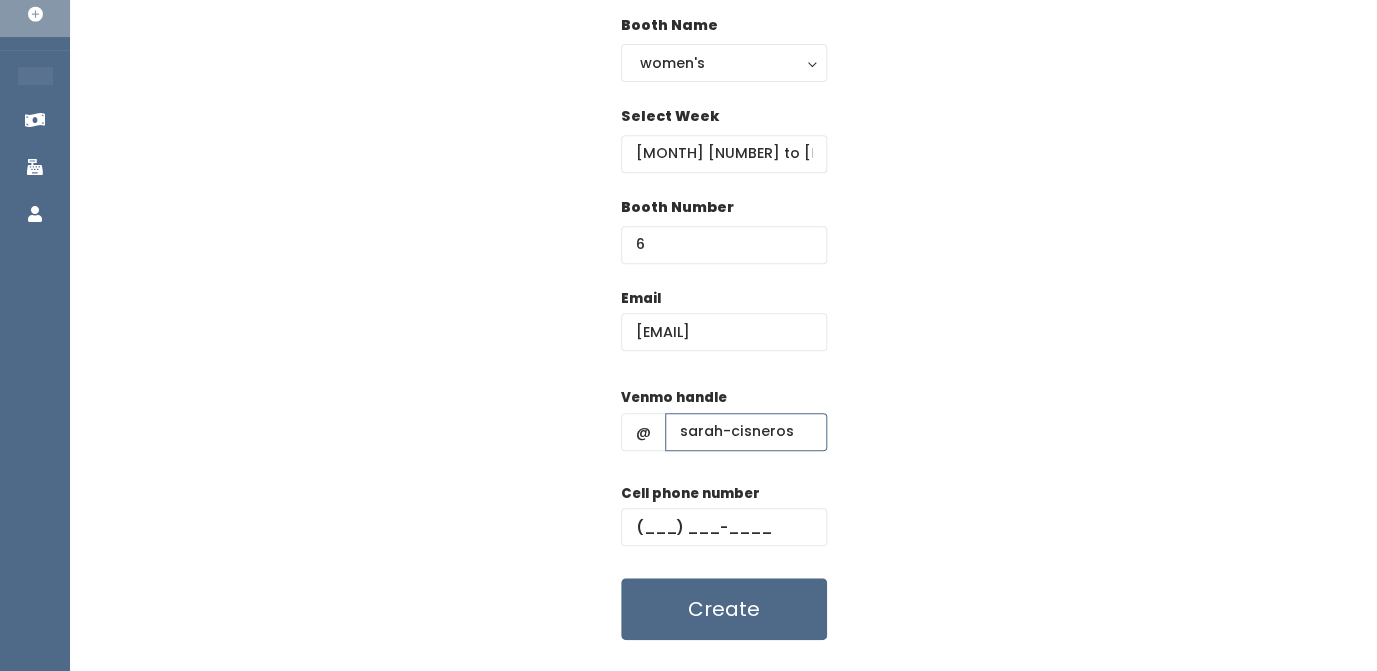 scroll, scrollTop: 266, scrollLeft: 0, axis: vertical 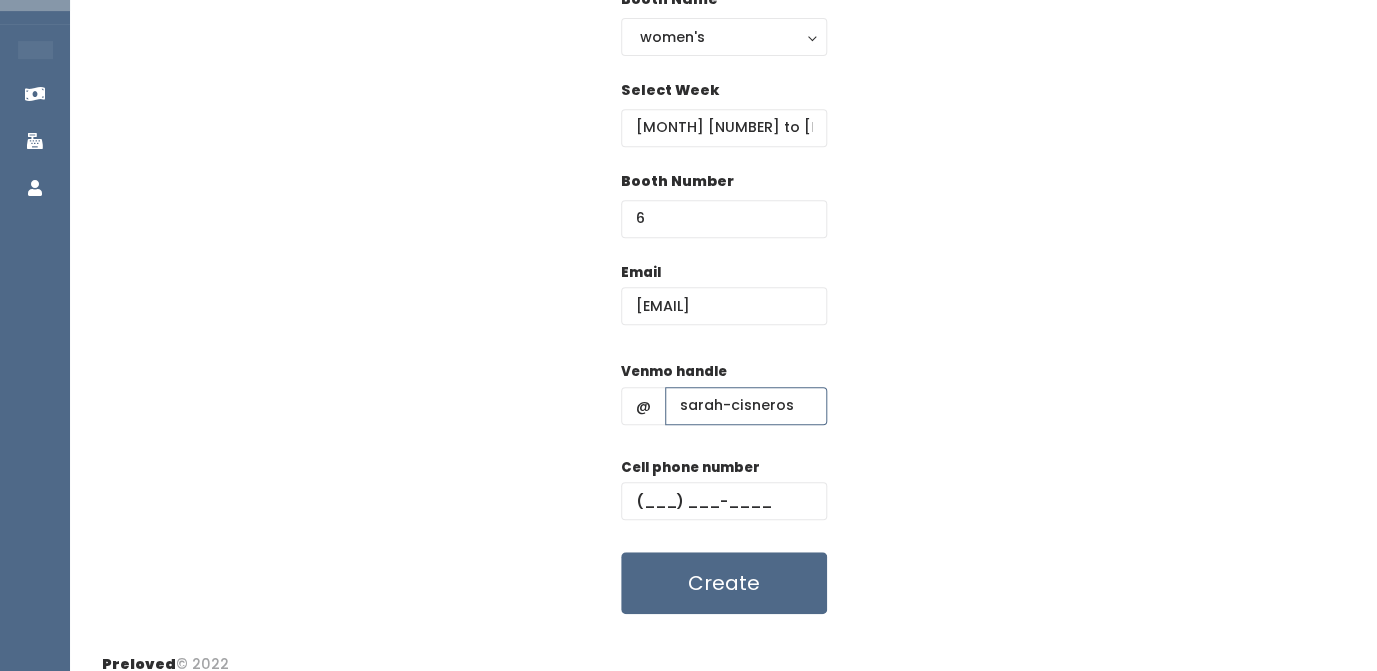 type on "sarah-cisneros" 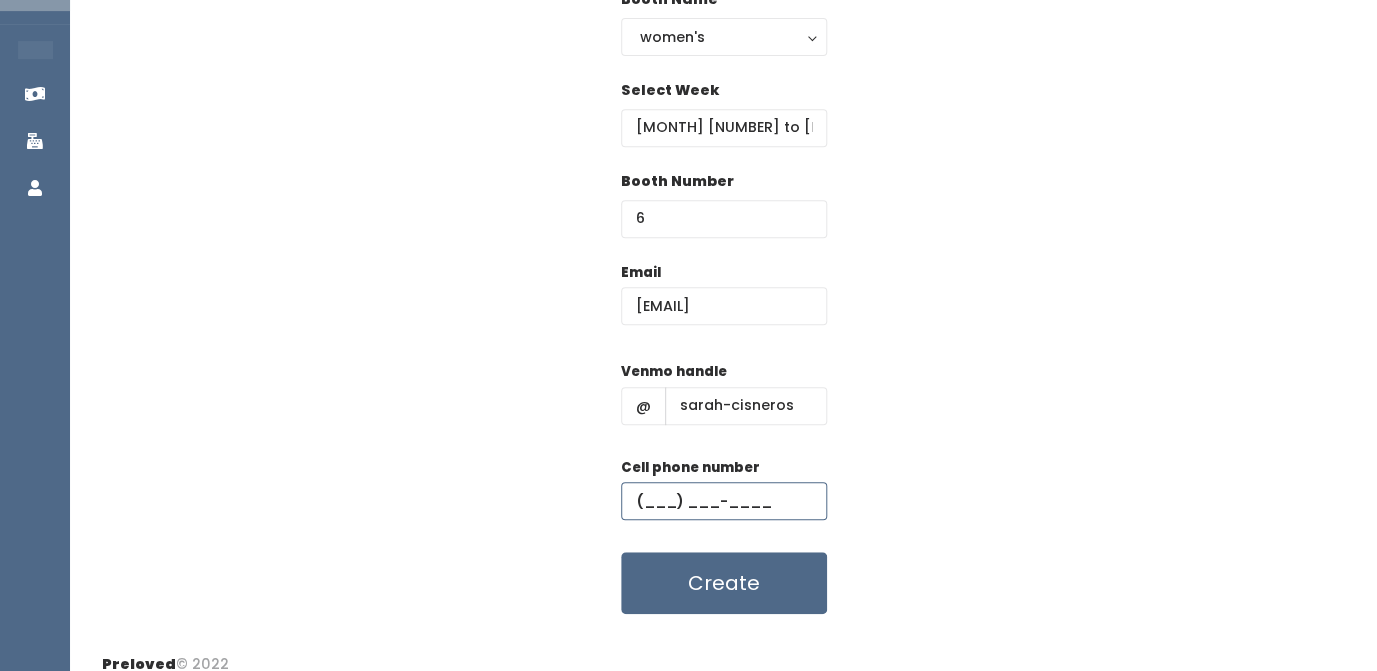 click at bounding box center [724, 501] 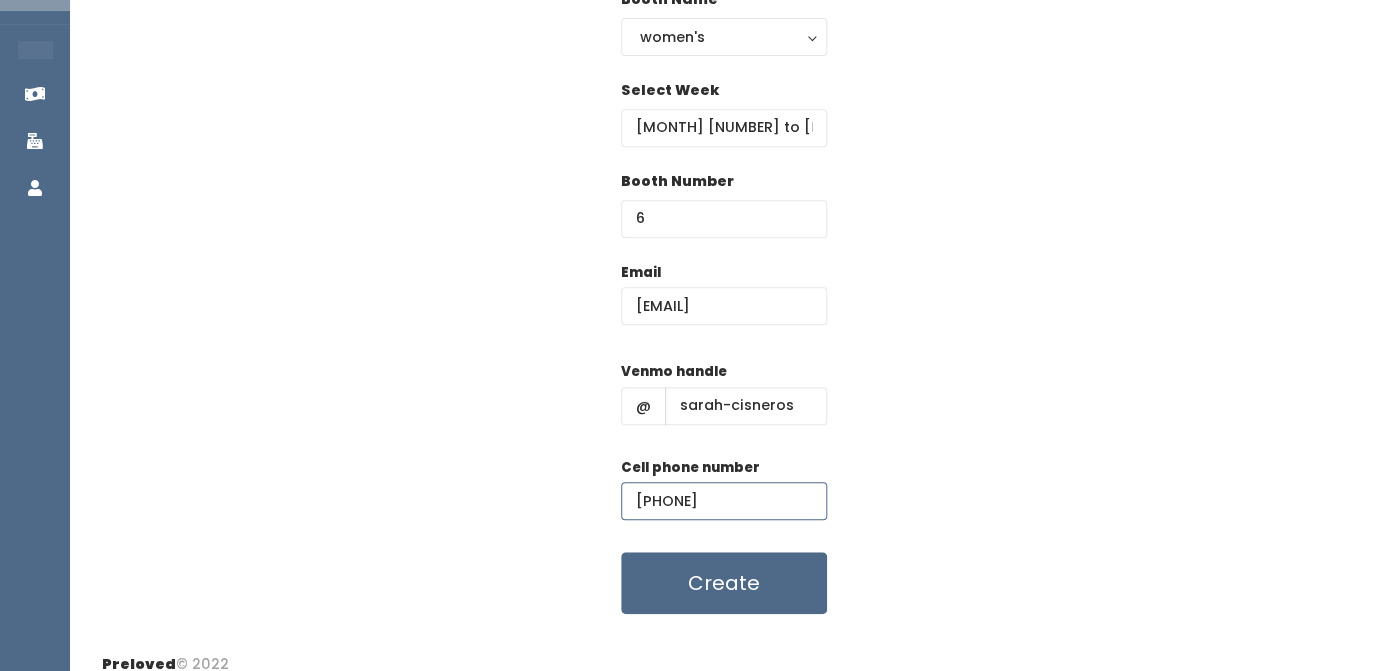 type on "(801) 633-5724" 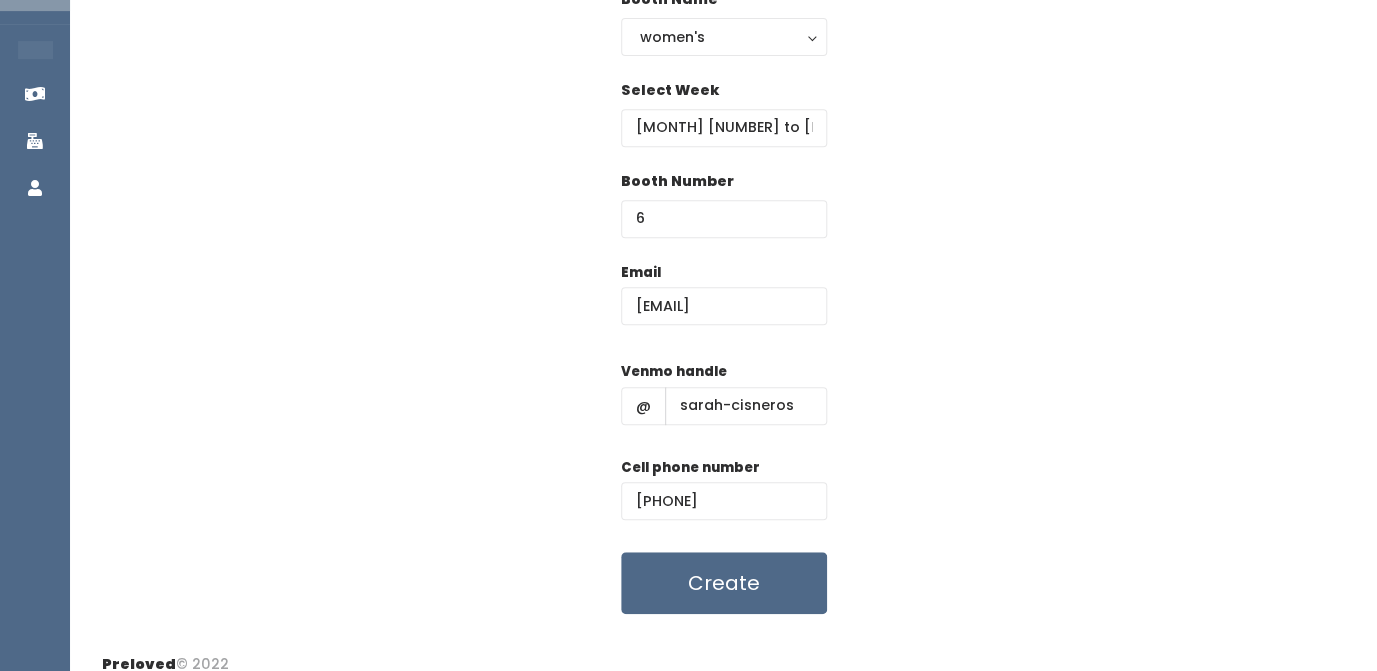 click on "Email
sarah@hydroshieldsaltlake.com
Venmo handle
@
sarah-cisneros
Cell phone number
(801) 633-5724
Create" at bounding box center [723, 438] 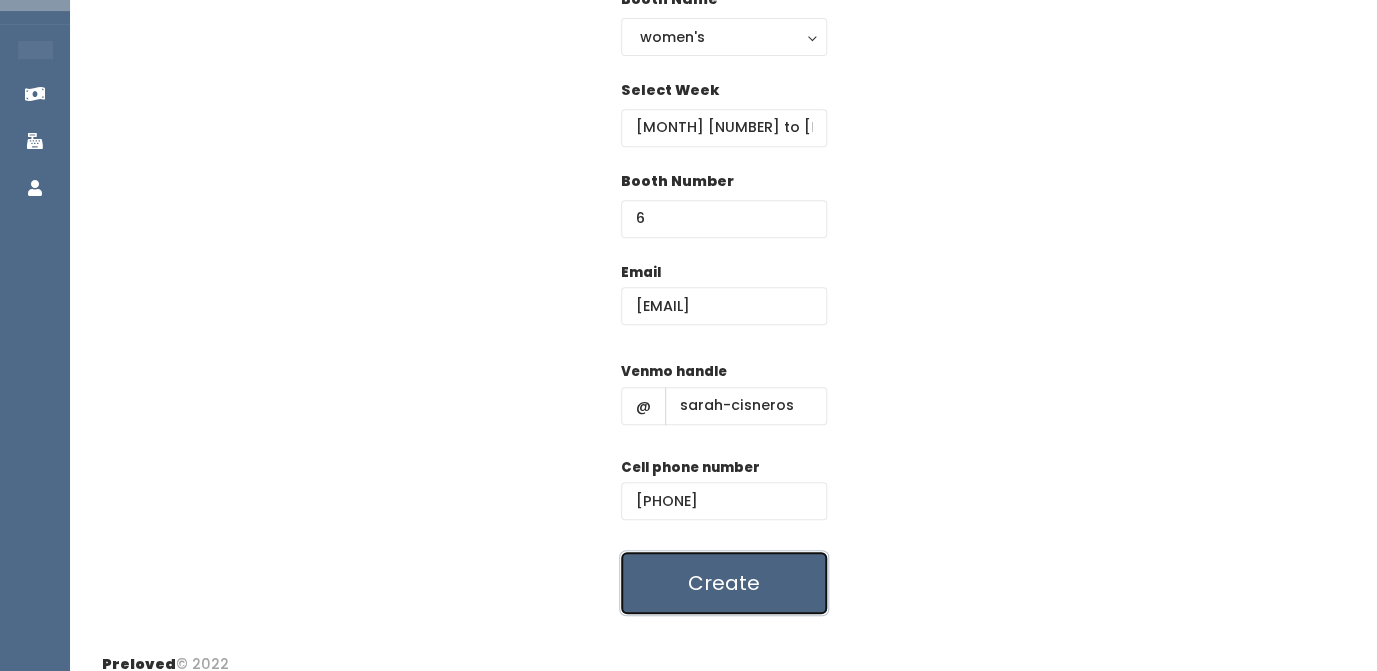 click on "Create" at bounding box center [724, 583] 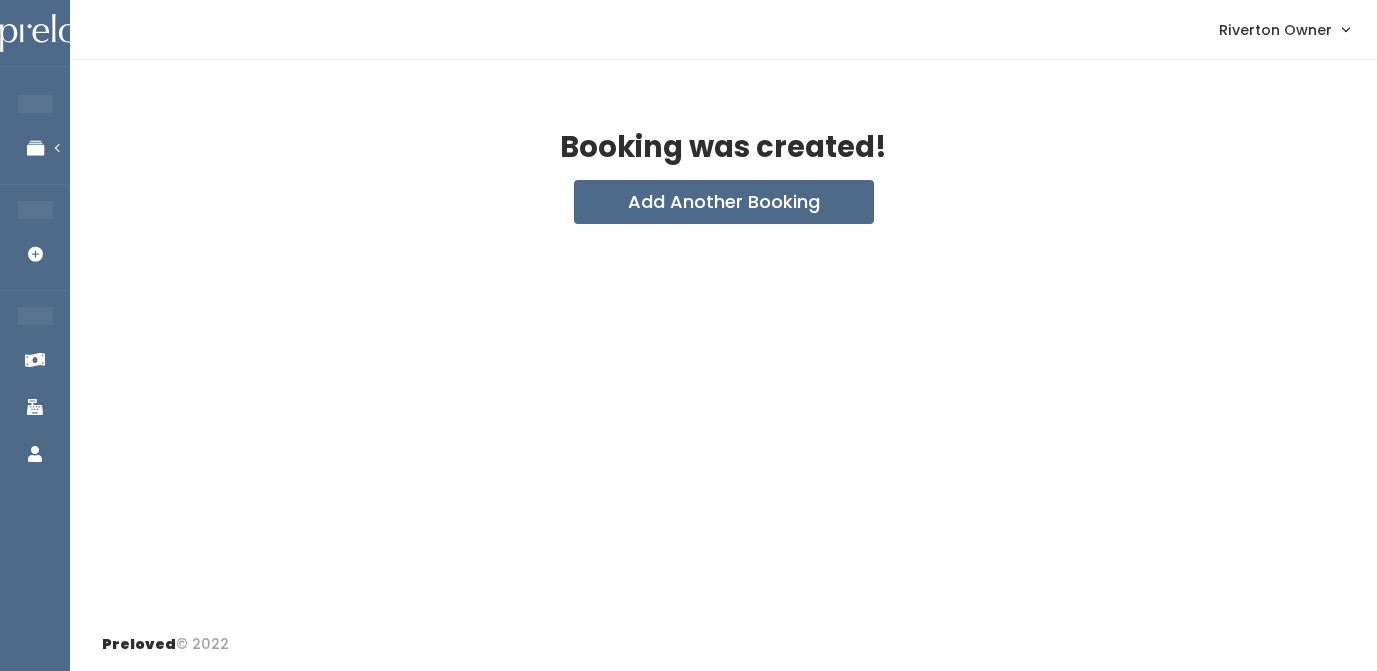 scroll, scrollTop: 0, scrollLeft: 0, axis: both 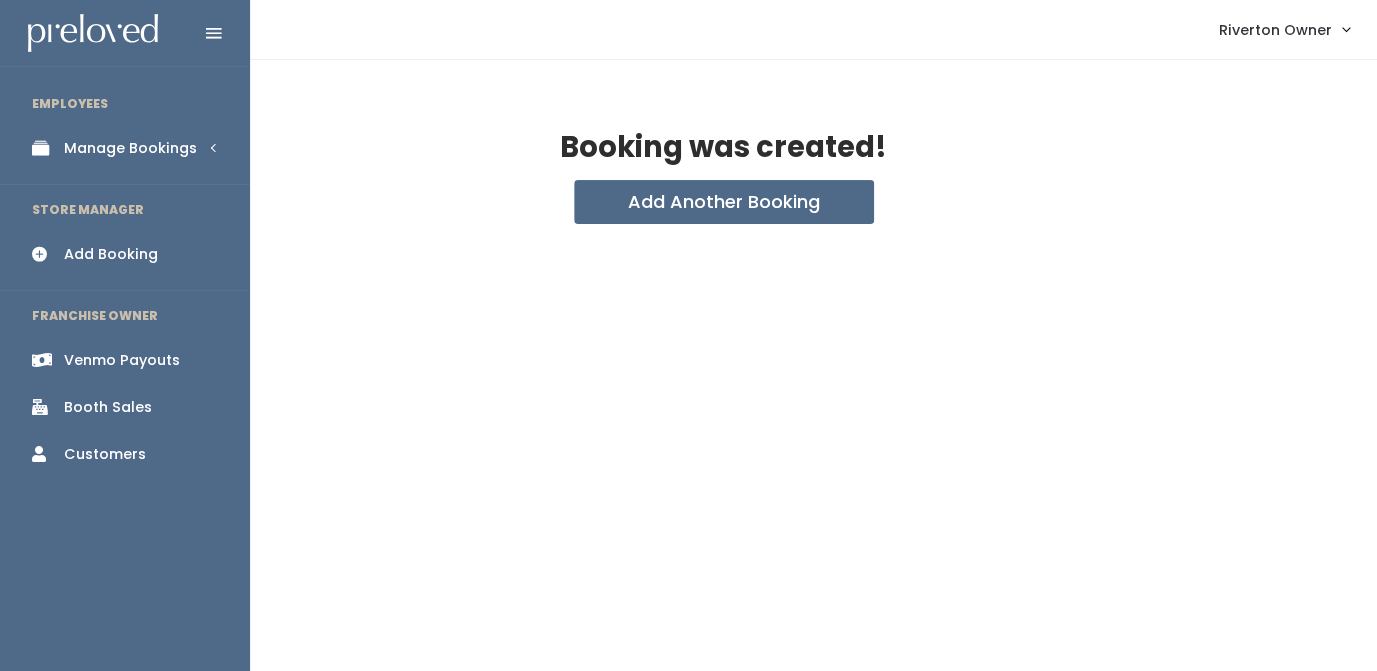 click on "Manage Bookings" at bounding box center (130, 148) 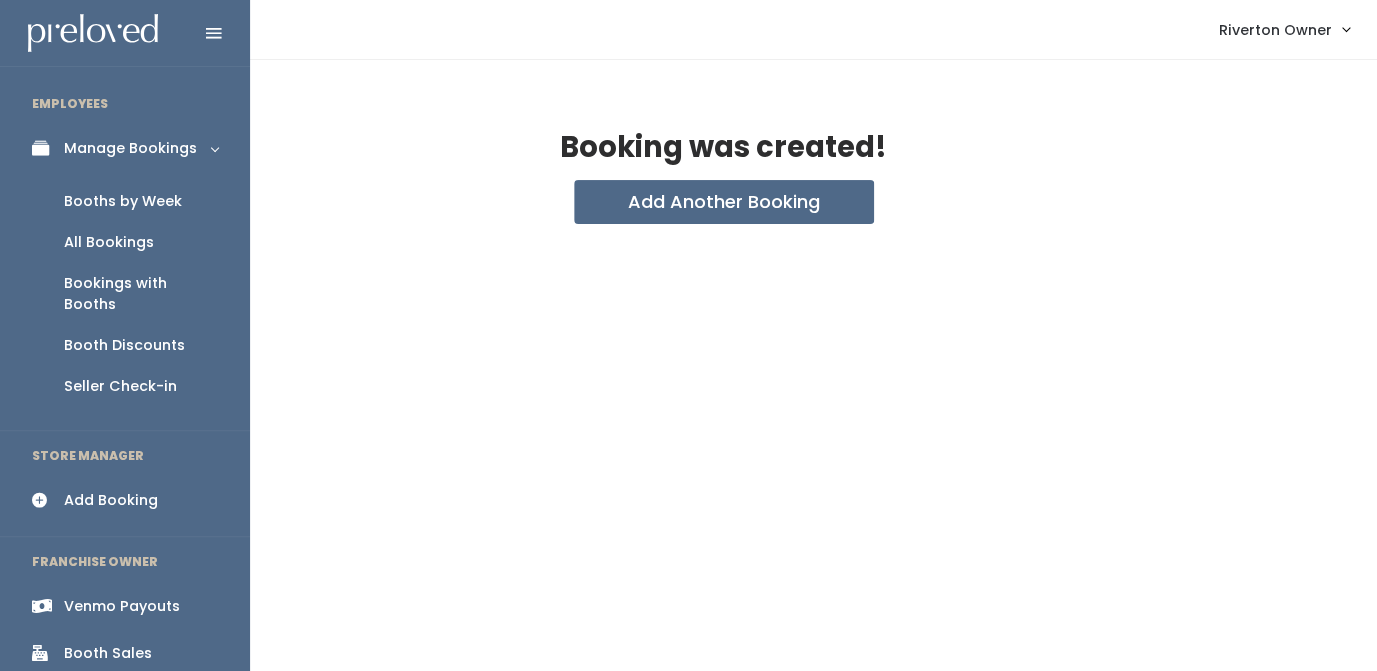 click on "Booths by Week" at bounding box center [123, 201] 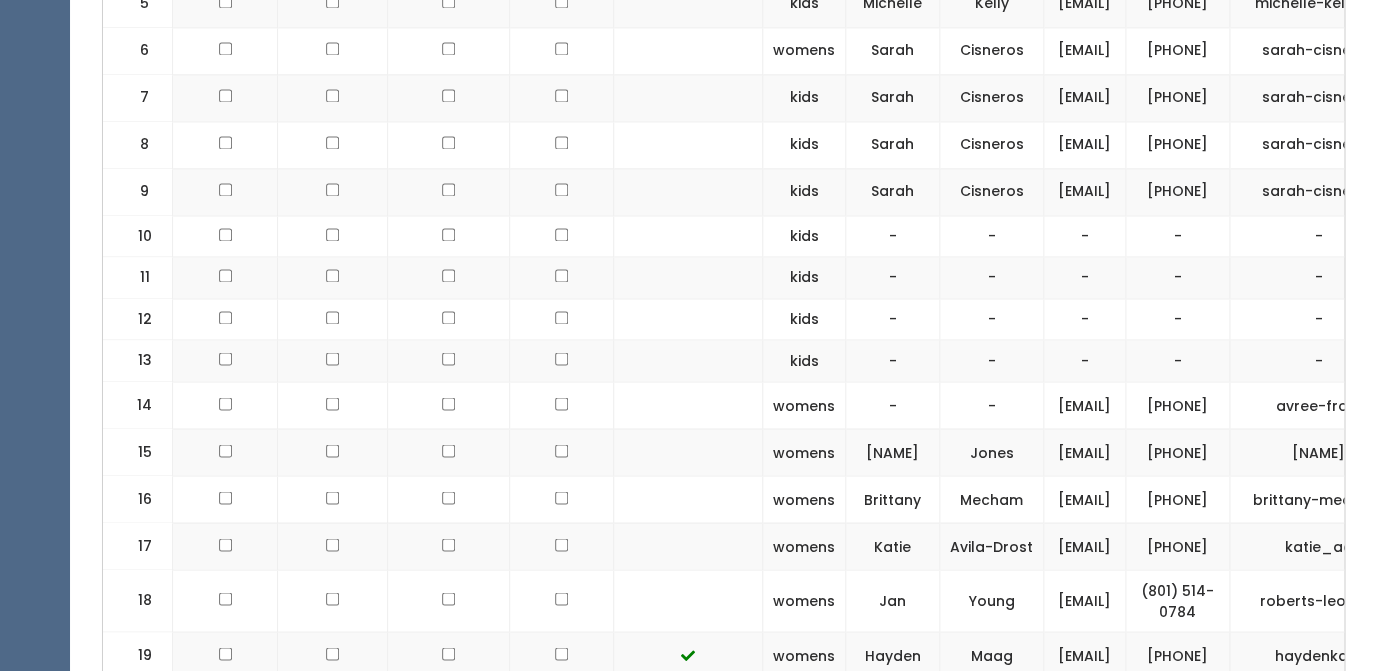 scroll, scrollTop: 1086, scrollLeft: 0, axis: vertical 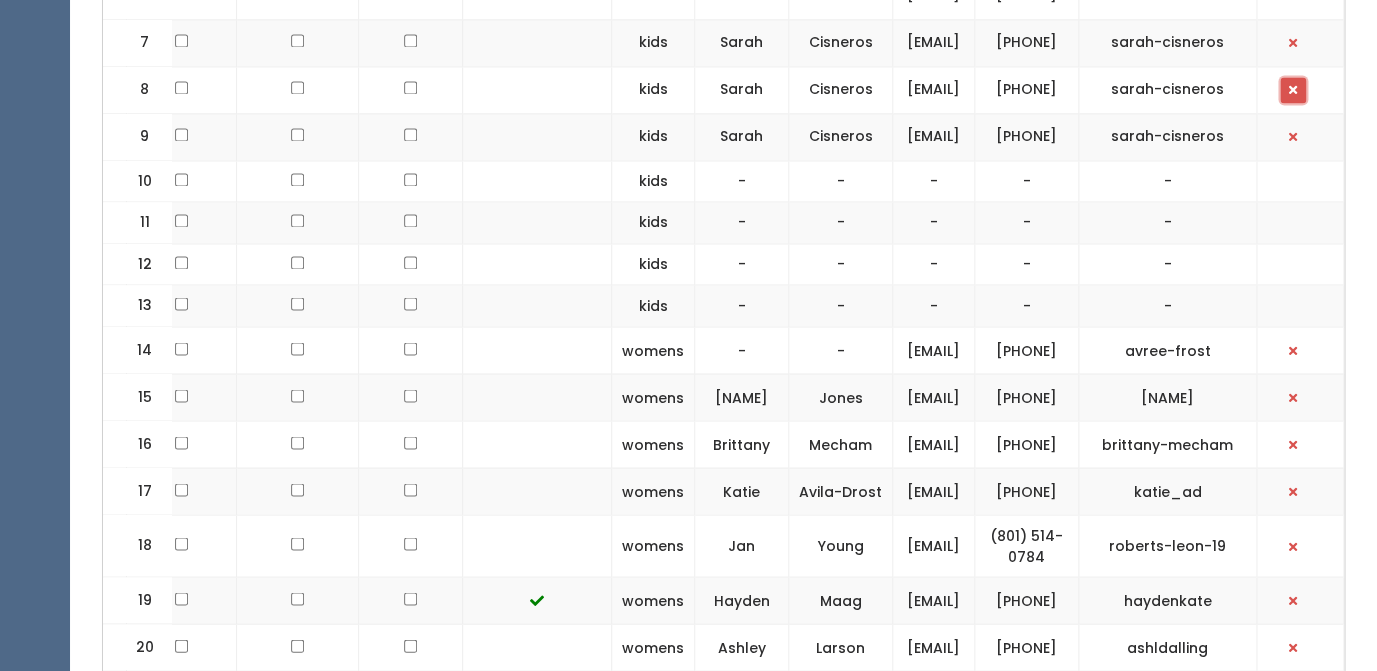 click at bounding box center (1293, 90) 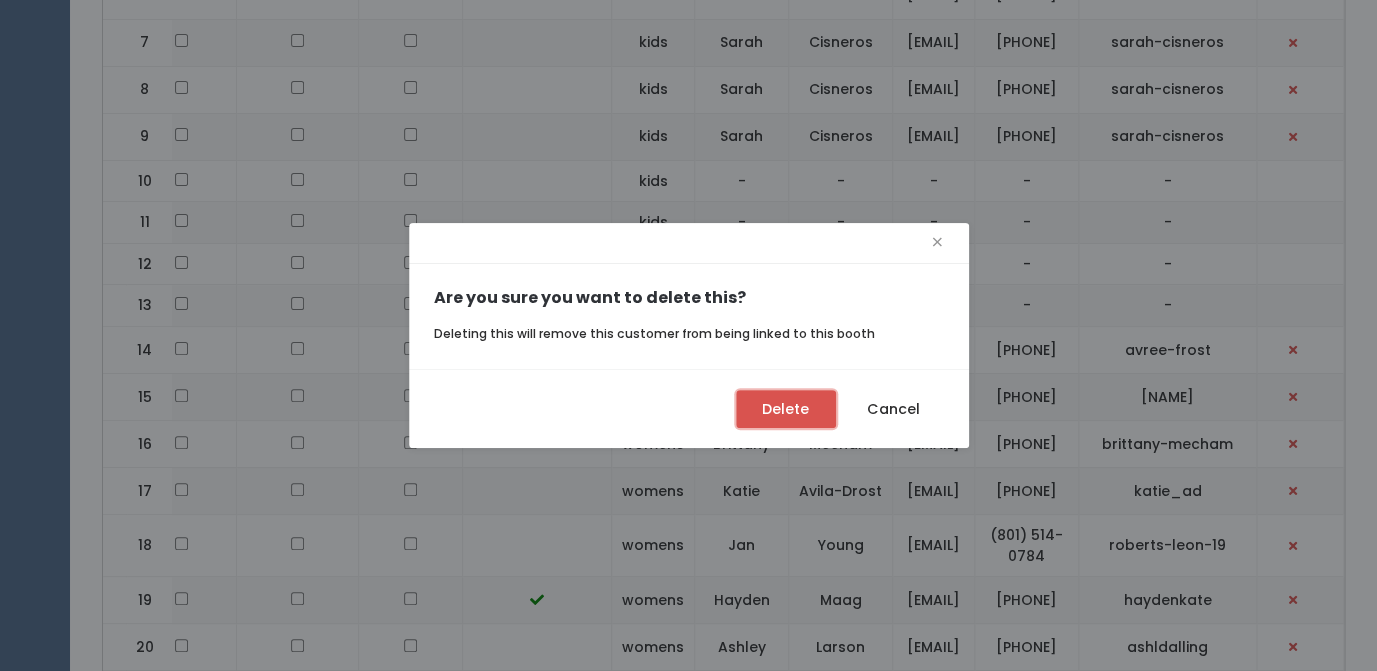 click on "Delete" at bounding box center (786, 409) 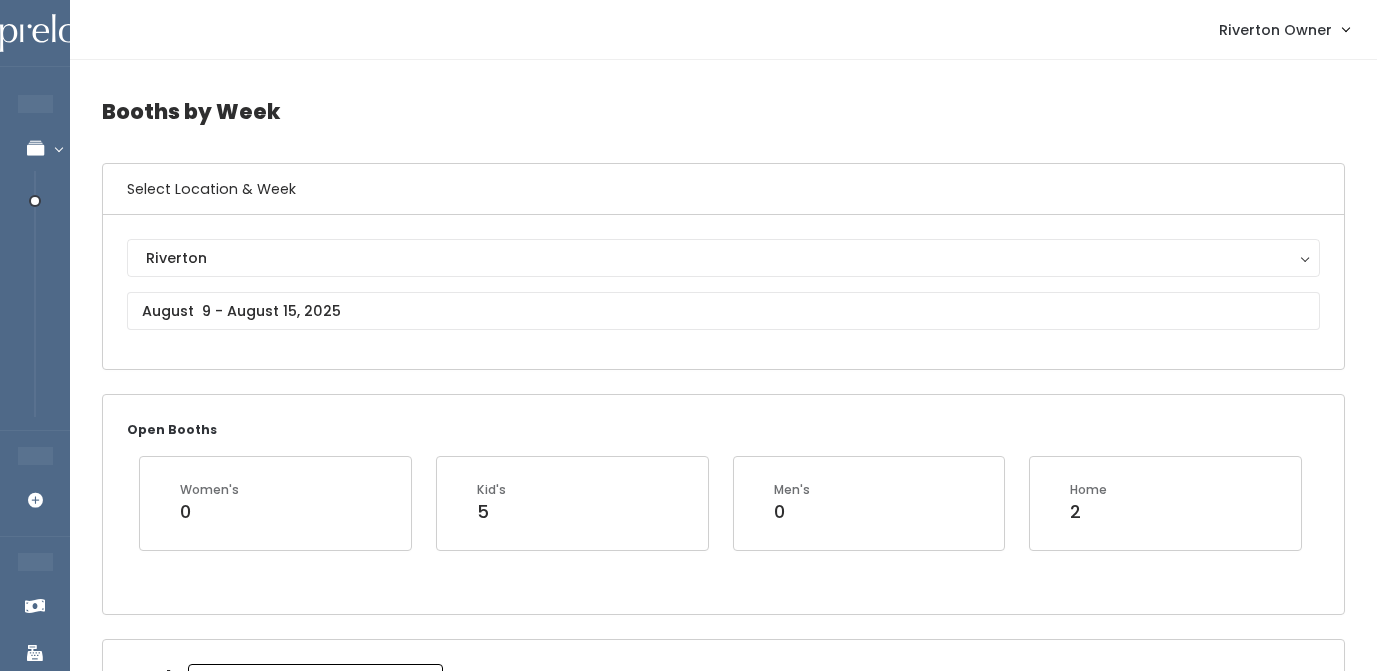 scroll, scrollTop: 839, scrollLeft: 0, axis: vertical 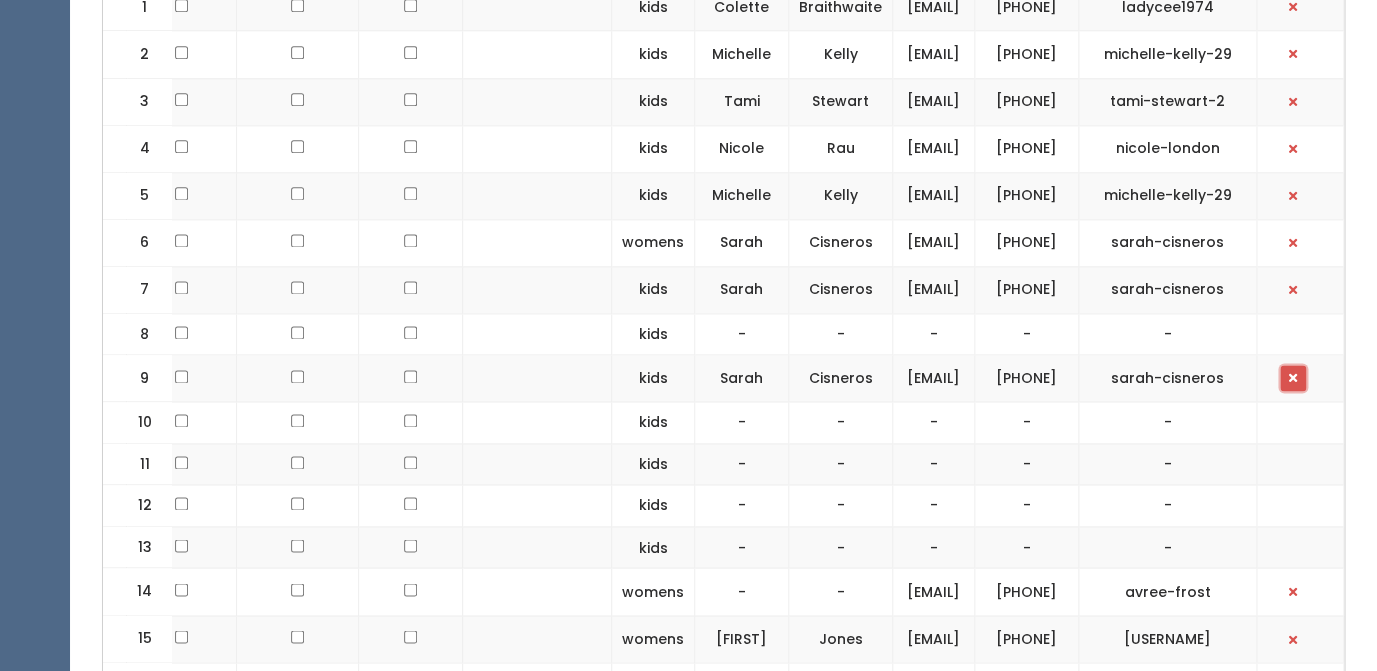 click at bounding box center [1293, 378] 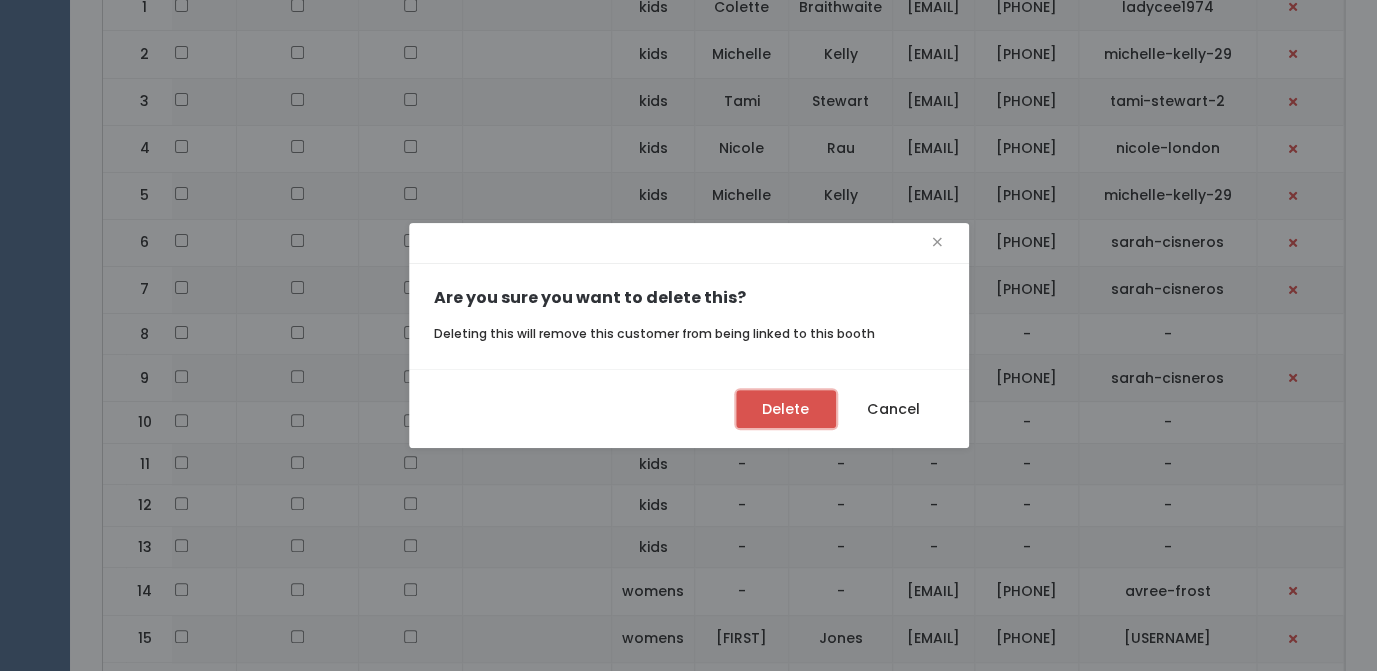 click on "Delete" at bounding box center (786, 409) 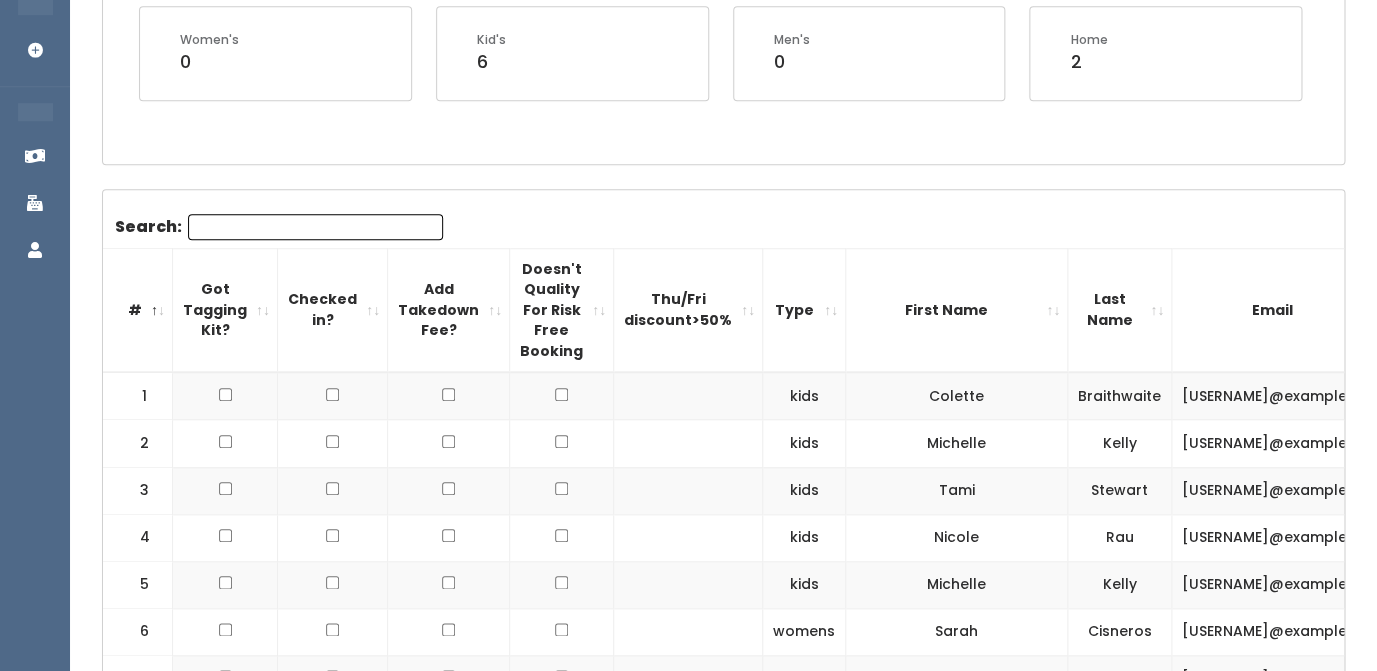scroll, scrollTop: 425, scrollLeft: 0, axis: vertical 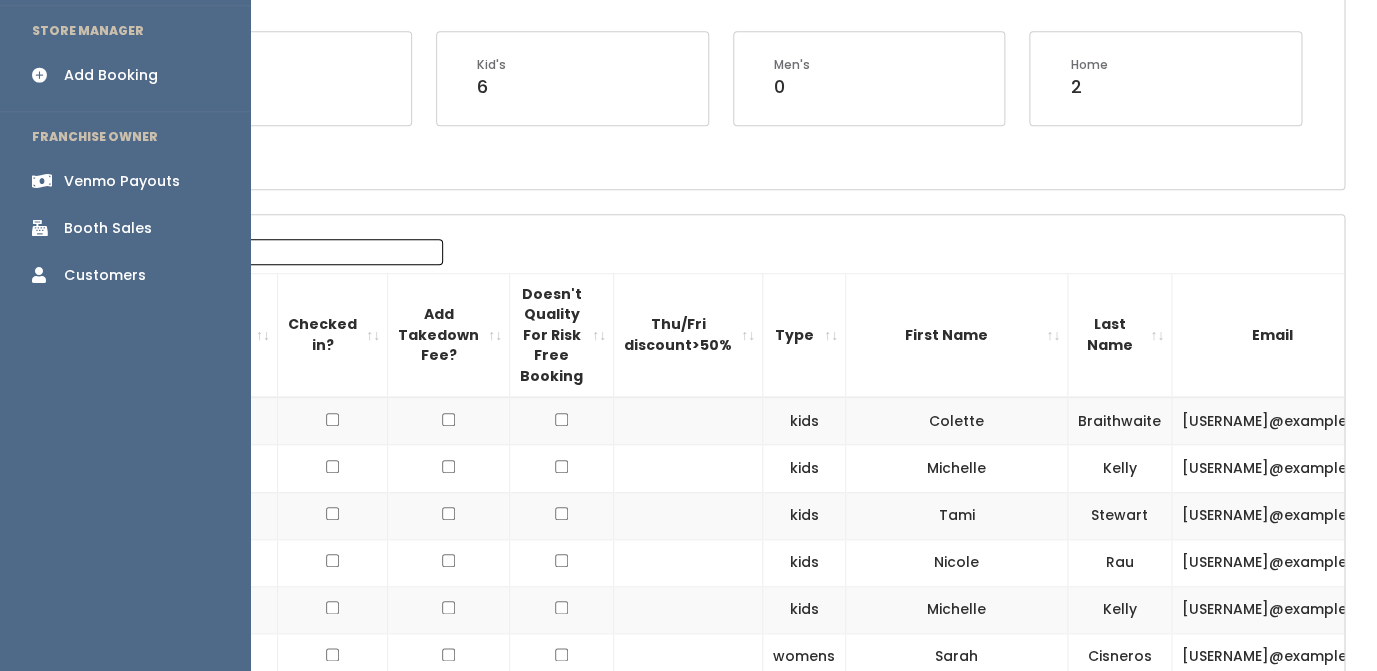 click at bounding box center [46, 75] 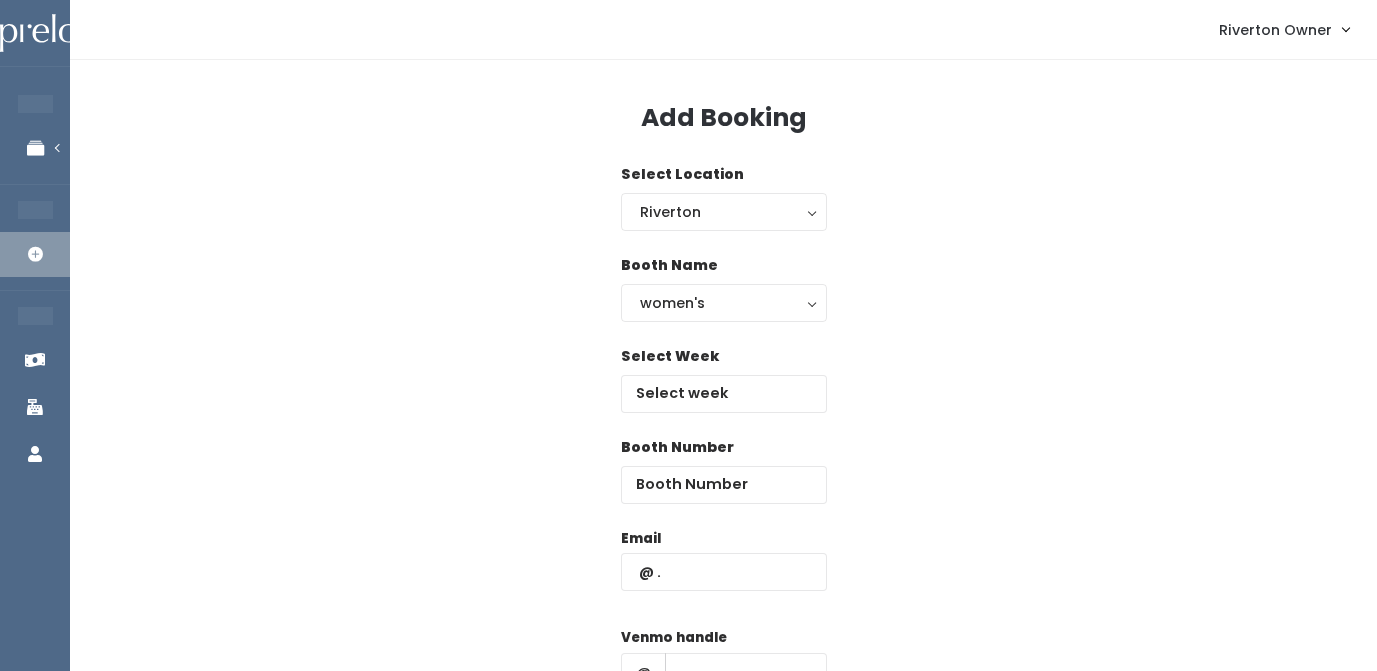 scroll, scrollTop: 0, scrollLeft: 0, axis: both 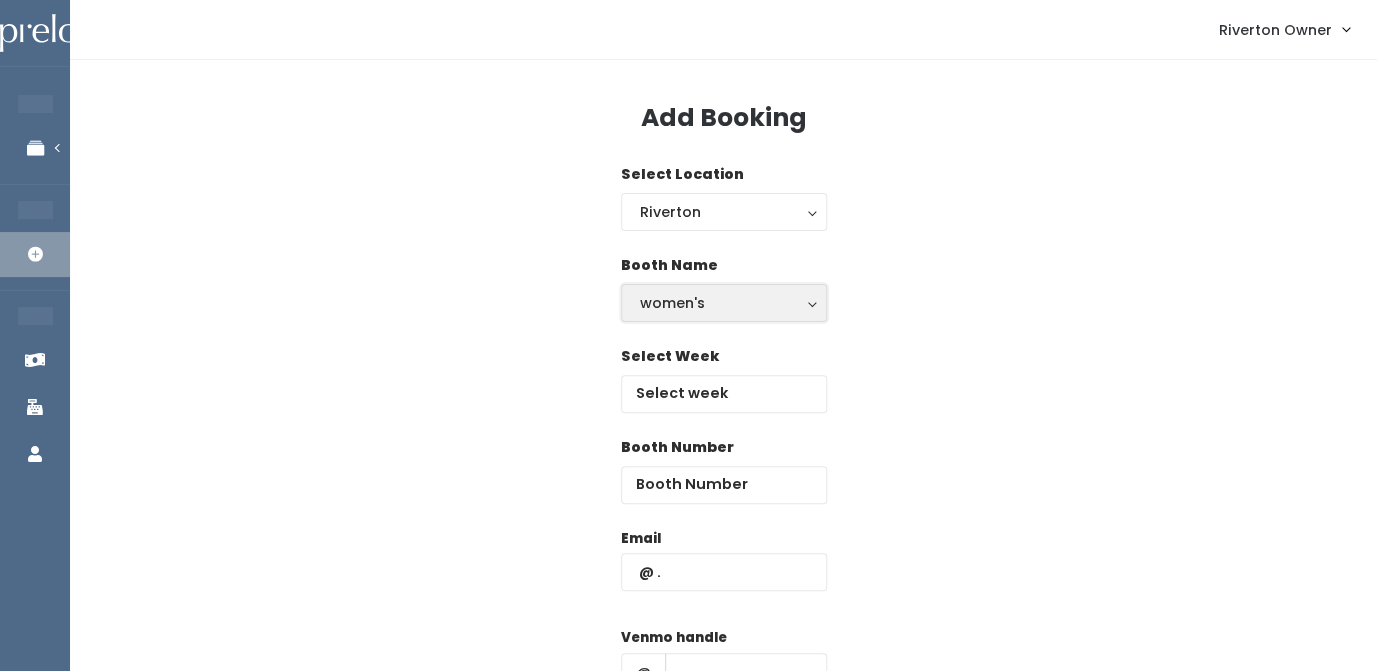 click on "women's" at bounding box center (724, 303) 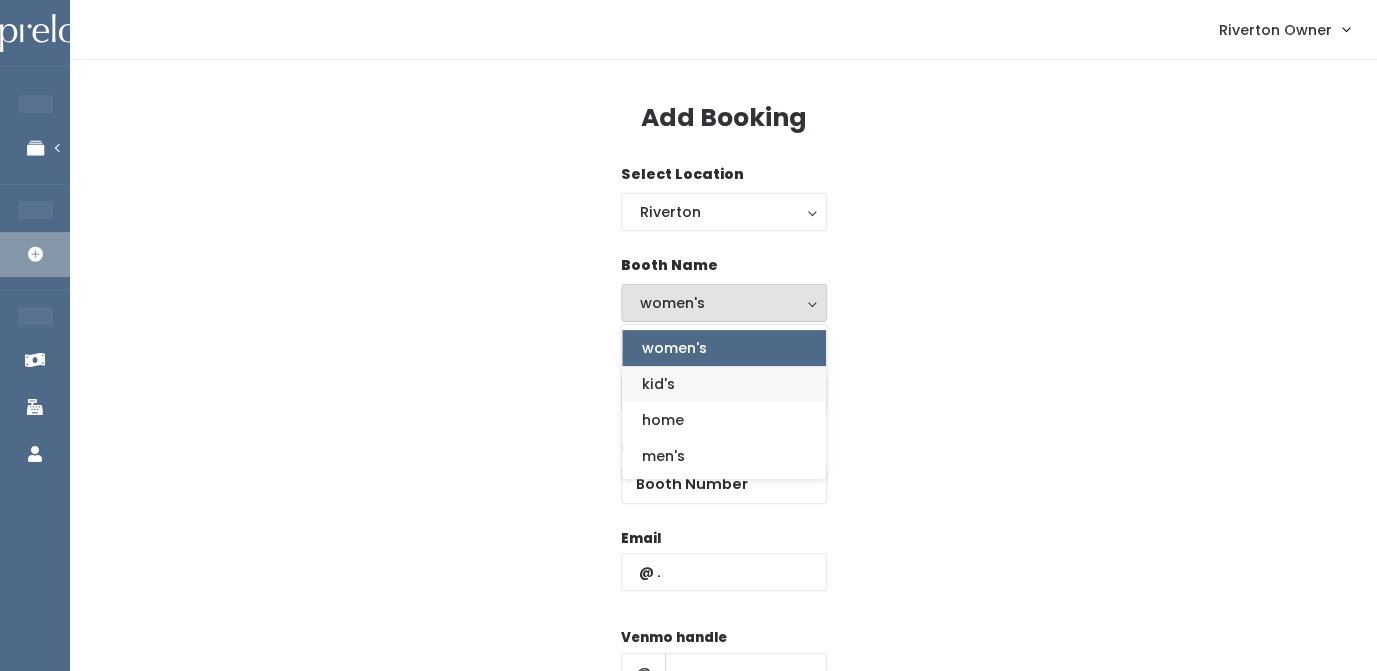 click on "kid's" at bounding box center (724, 384) 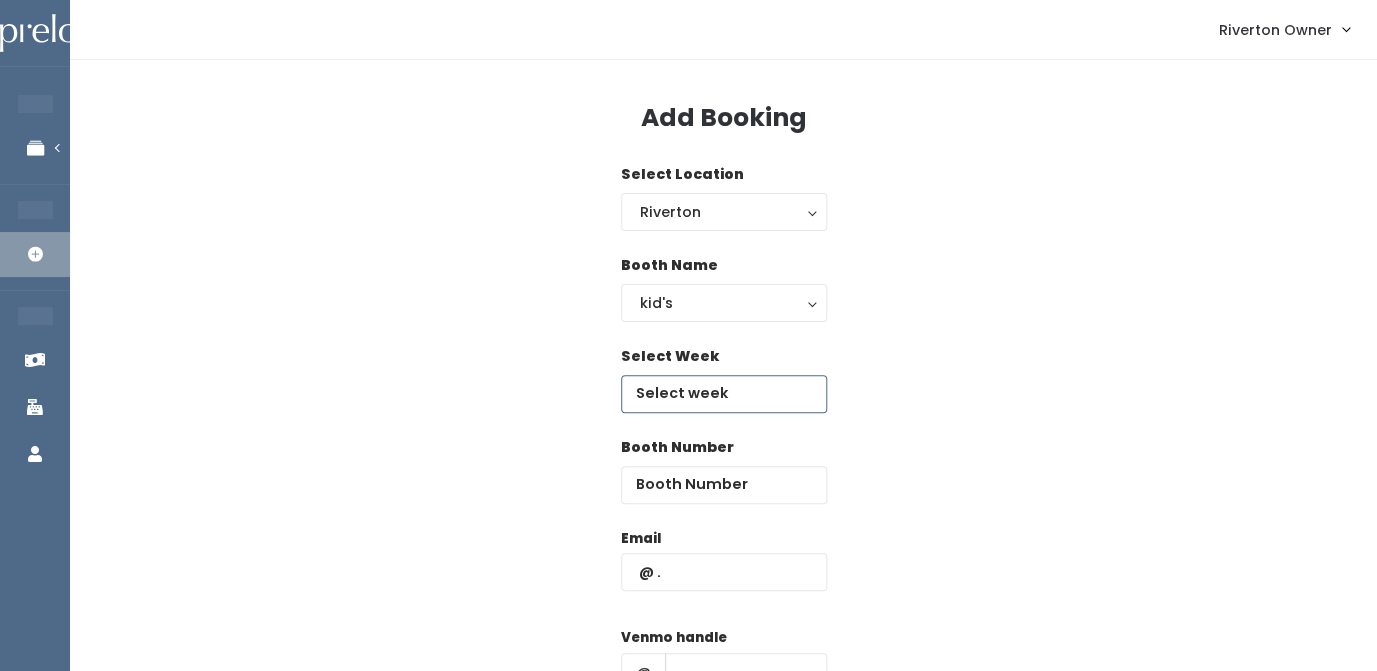 click at bounding box center [724, 394] 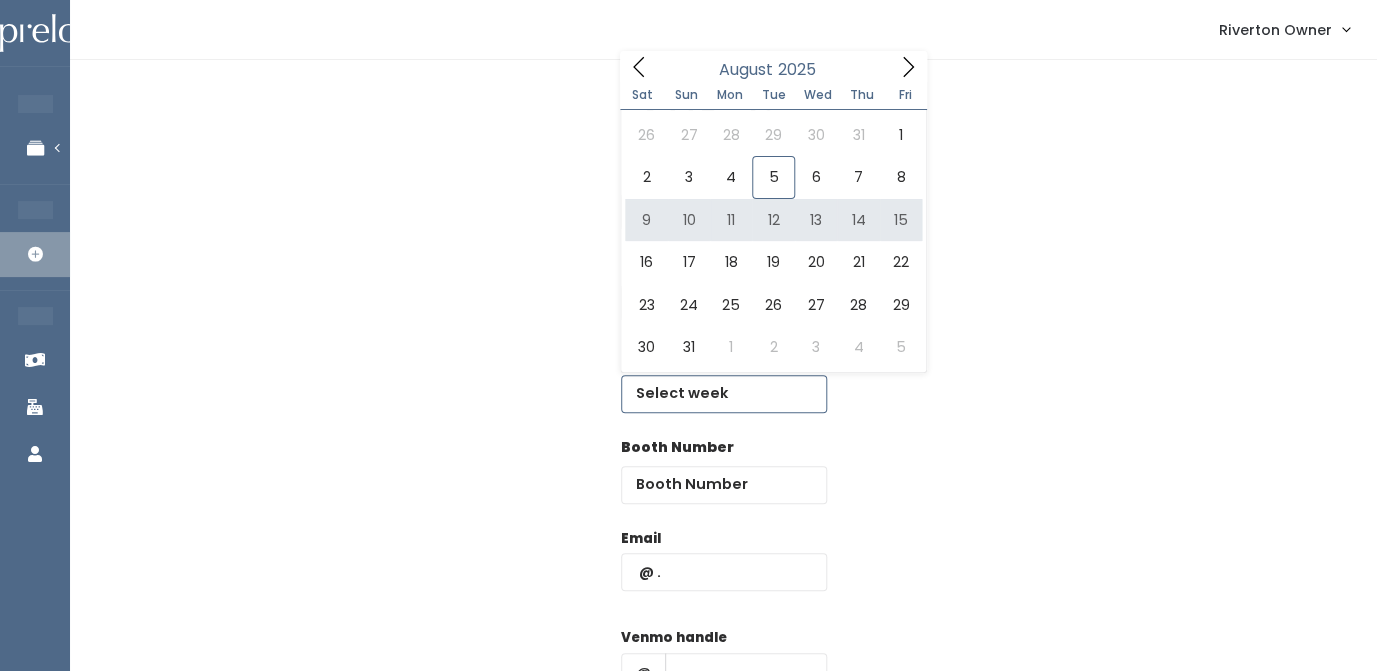 type on "August 9 to August 15" 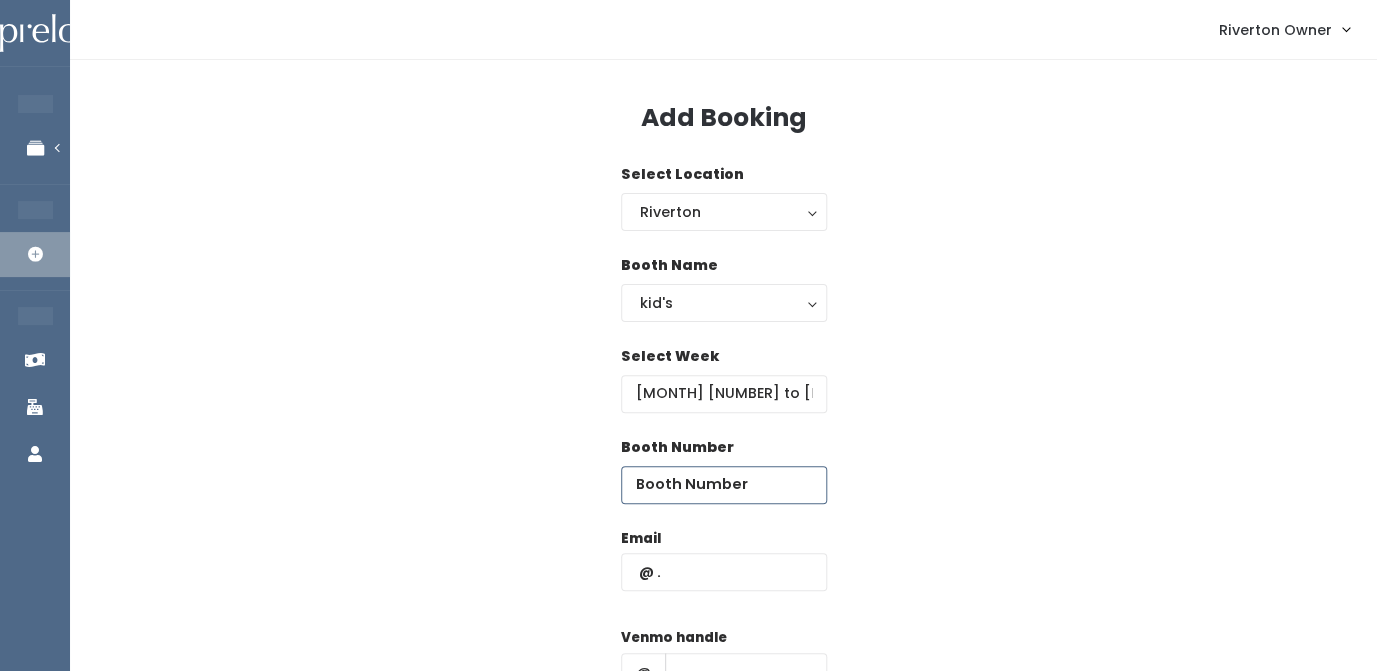 click at bounding box center (724, 485) 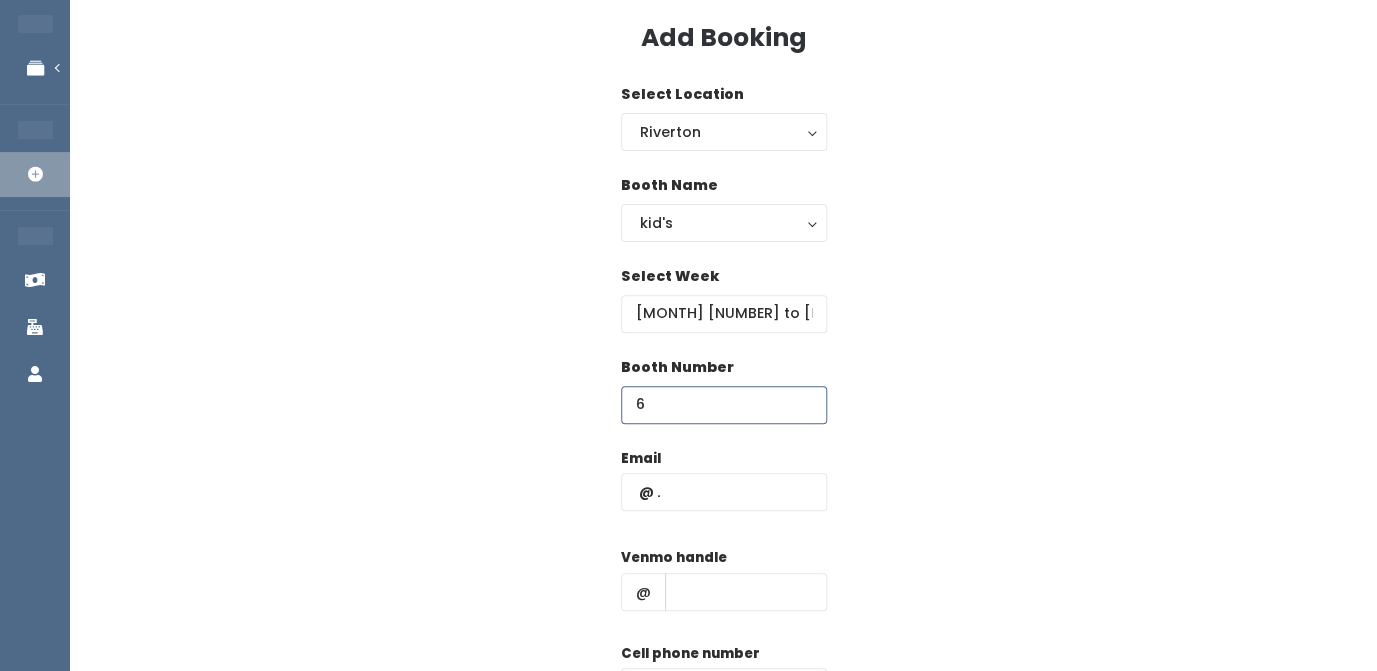 scroll, scrollTop: 86, scrollLeft: 0, axis: vertical 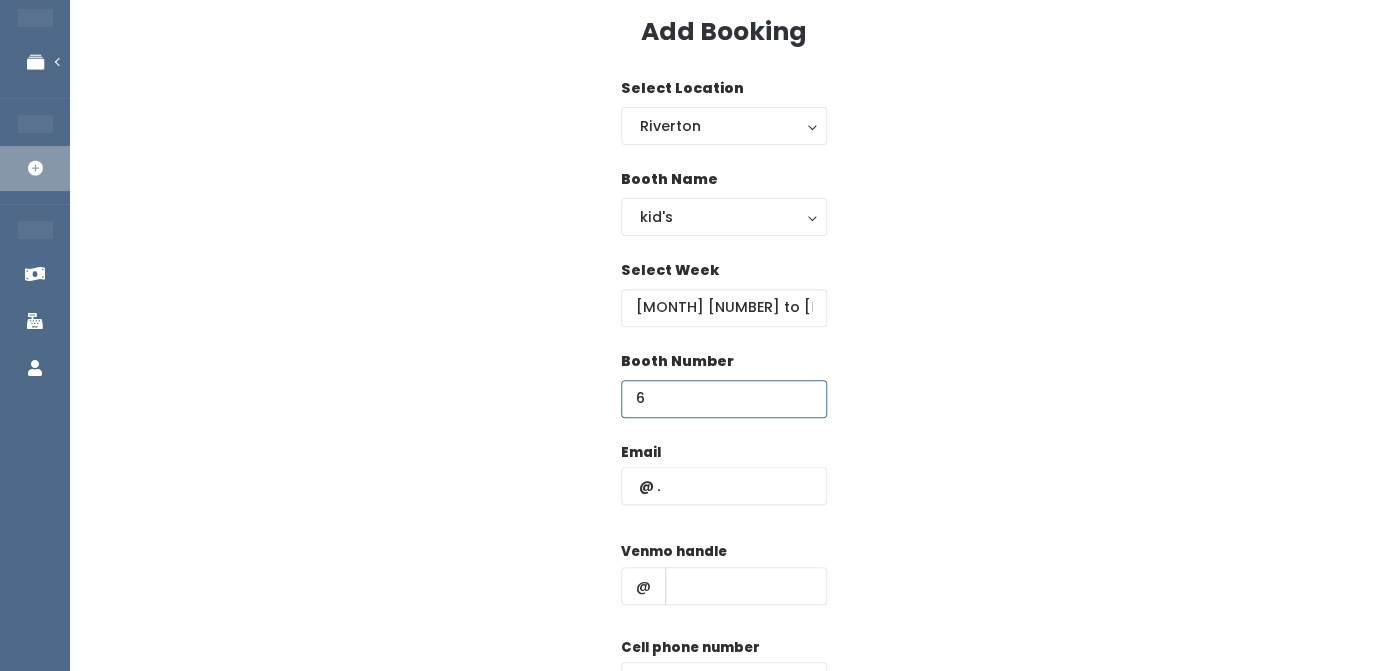 type on "6" 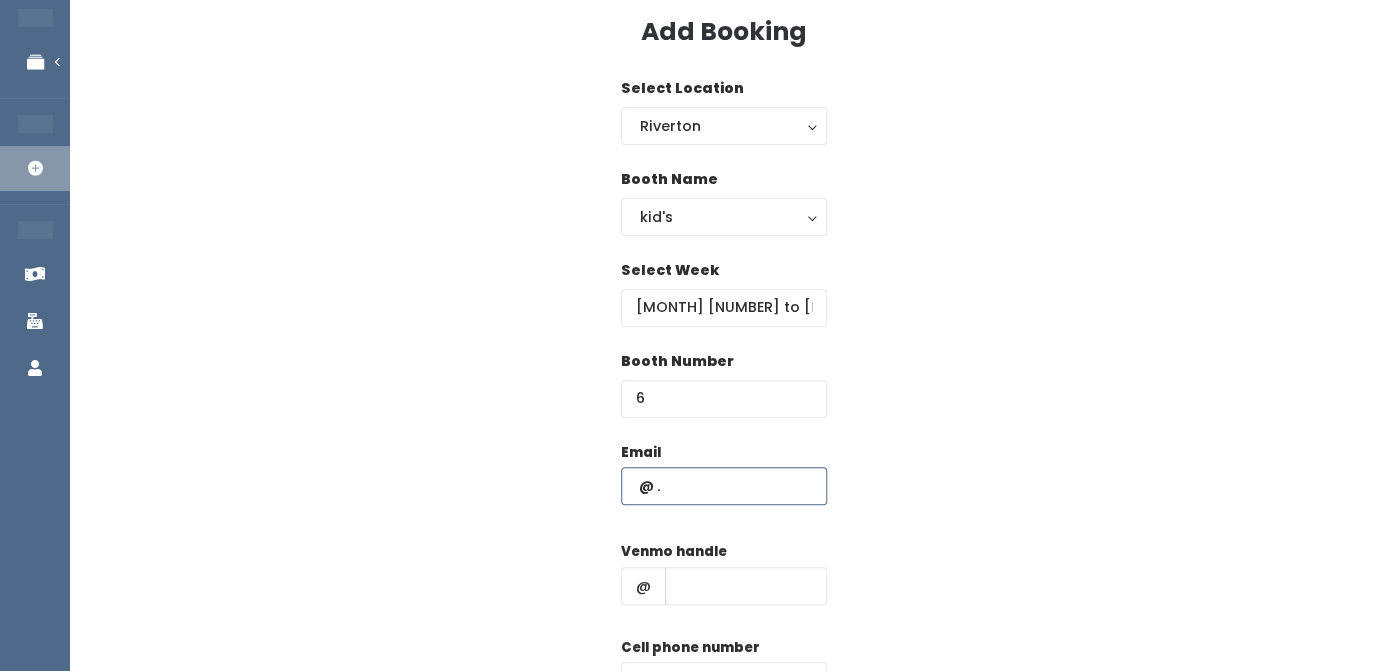 click at bounding box center [724, 486] 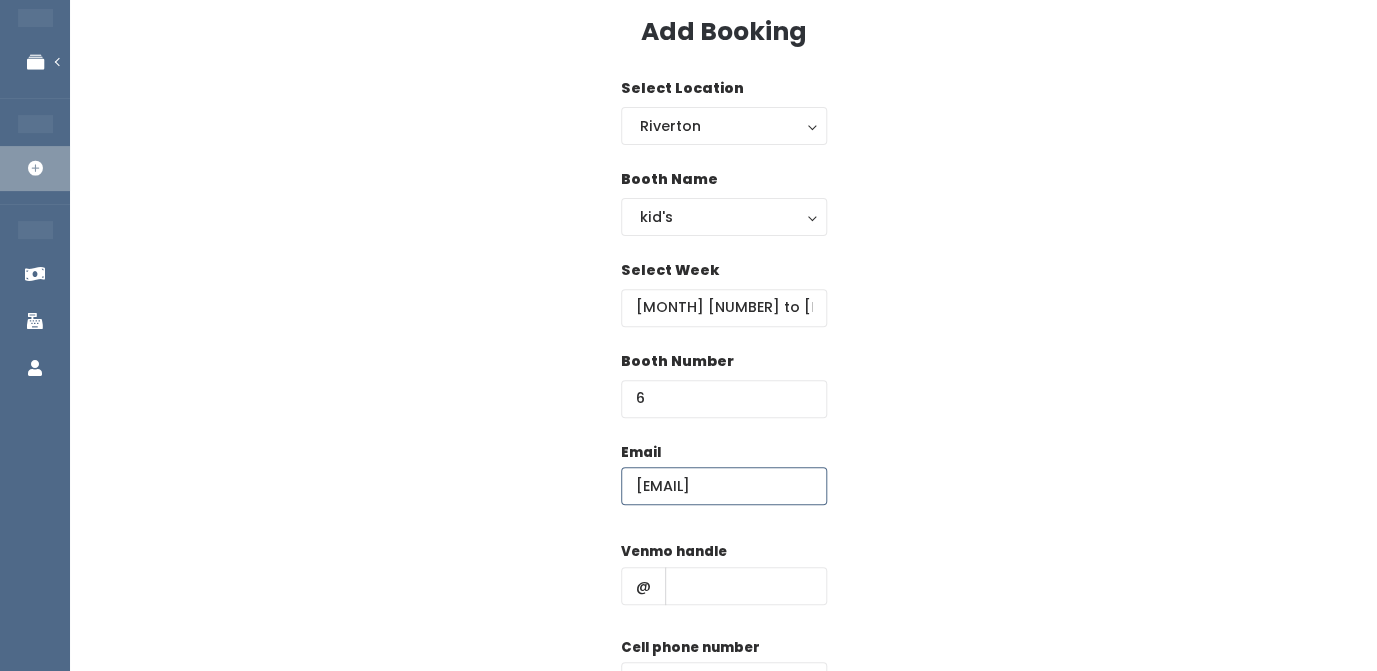 scroll, scrollTop: 0, scrollLeft: 58, axis: horizontal 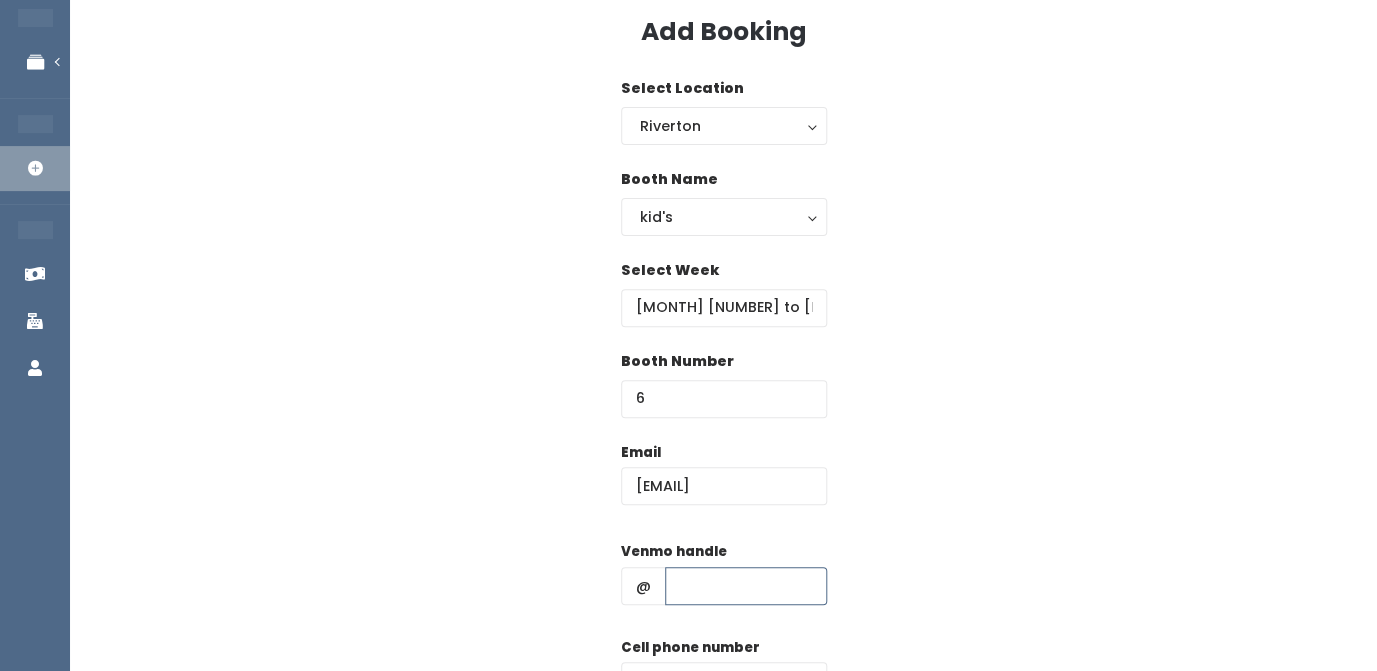 click at bounding box center [746, 586] 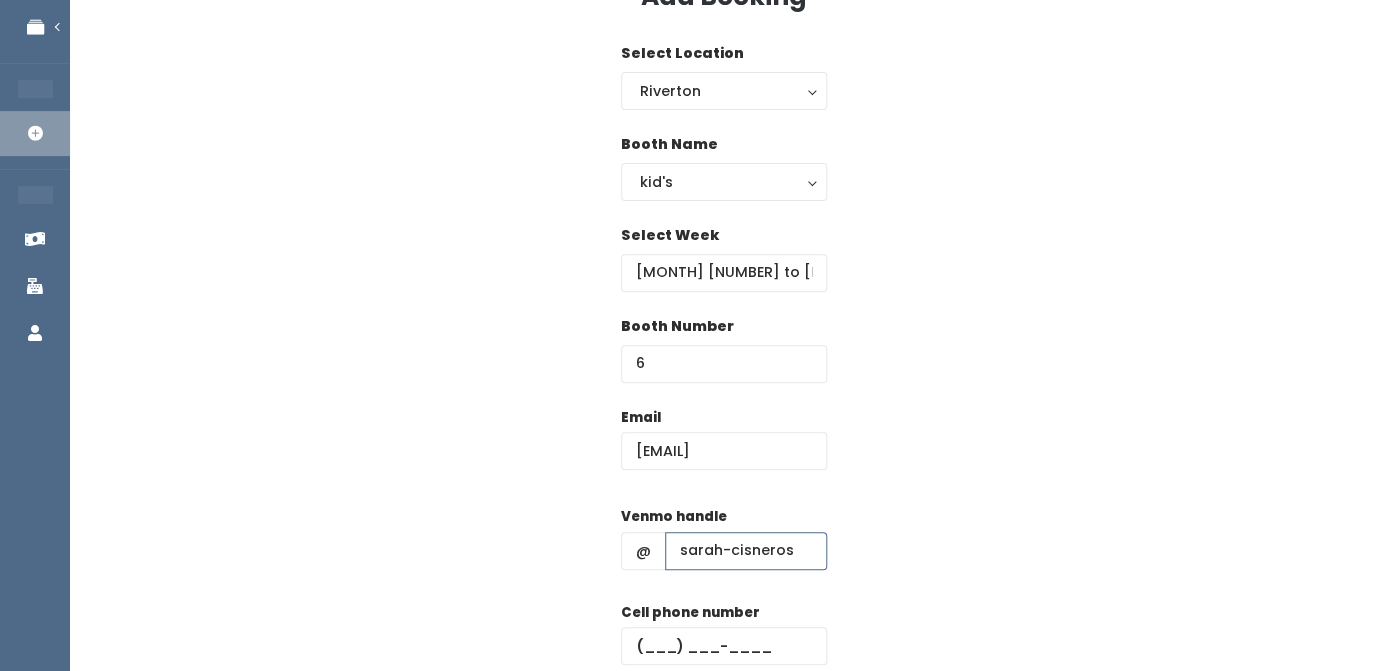 scroll, scrollTop: 134, scrollLeft: 0, axis: vertical 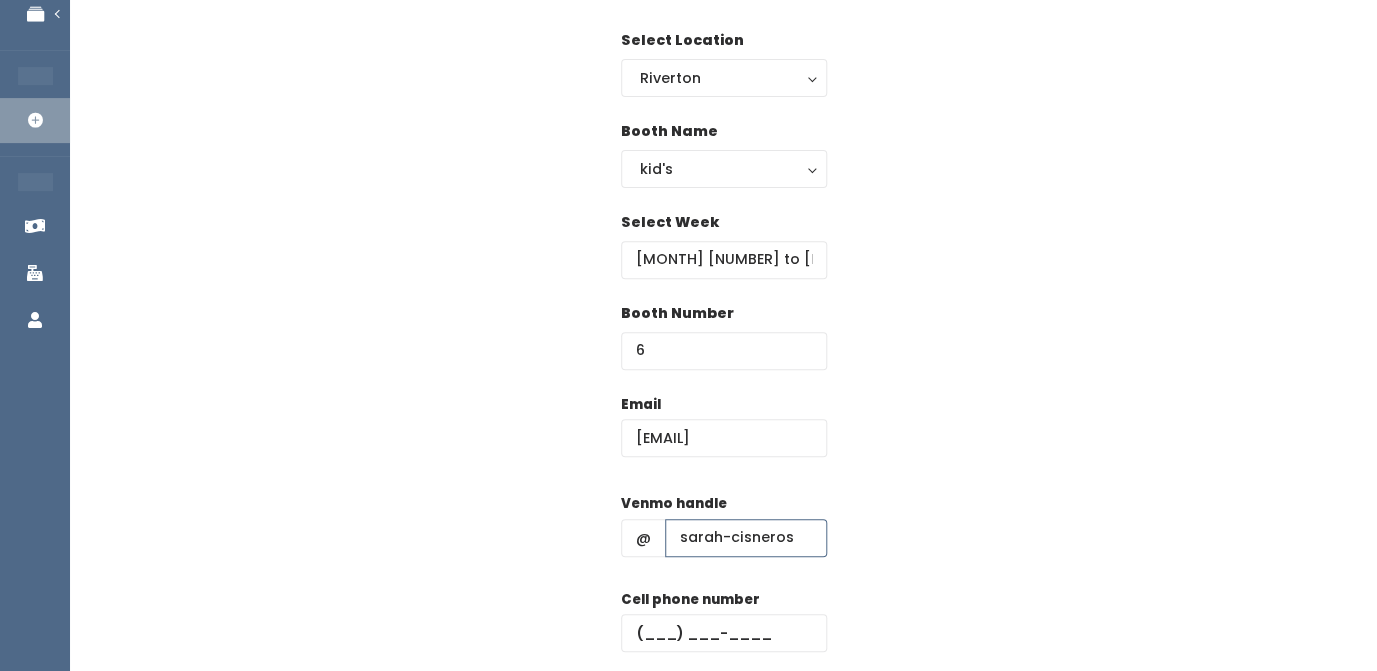 type on "sarah-cisneros" 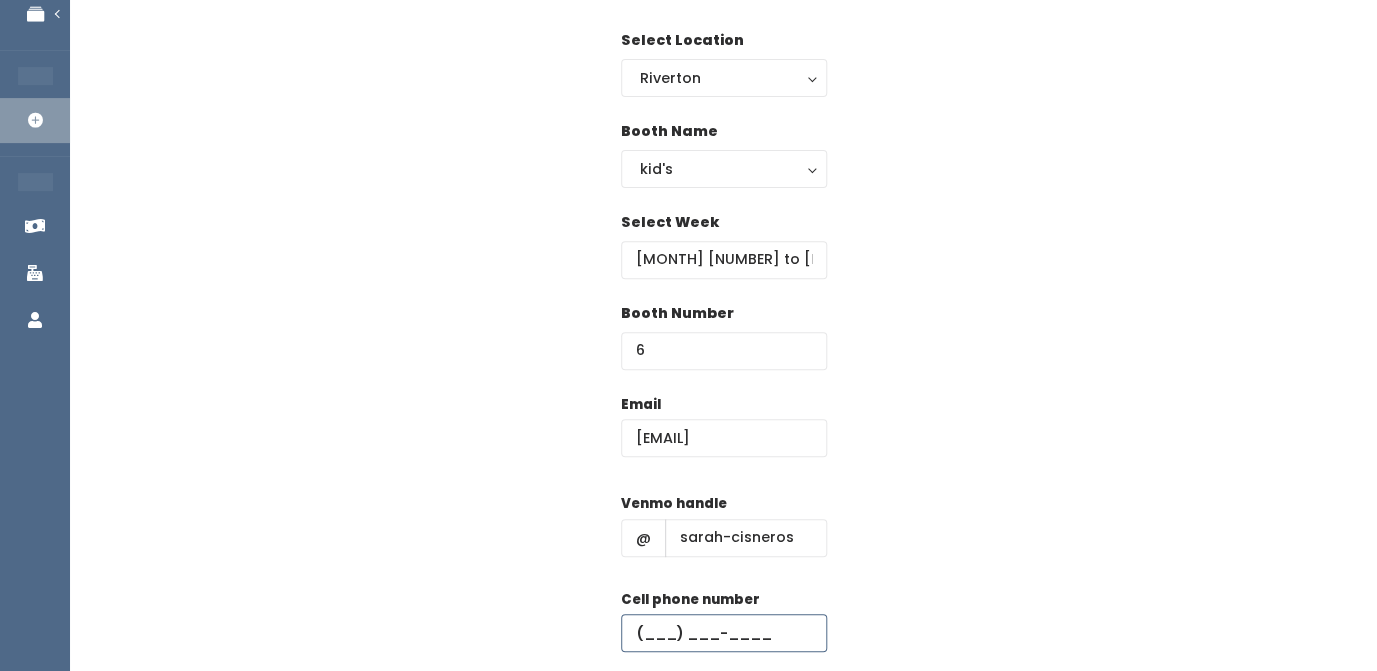 click at bounding box center [724, 633] 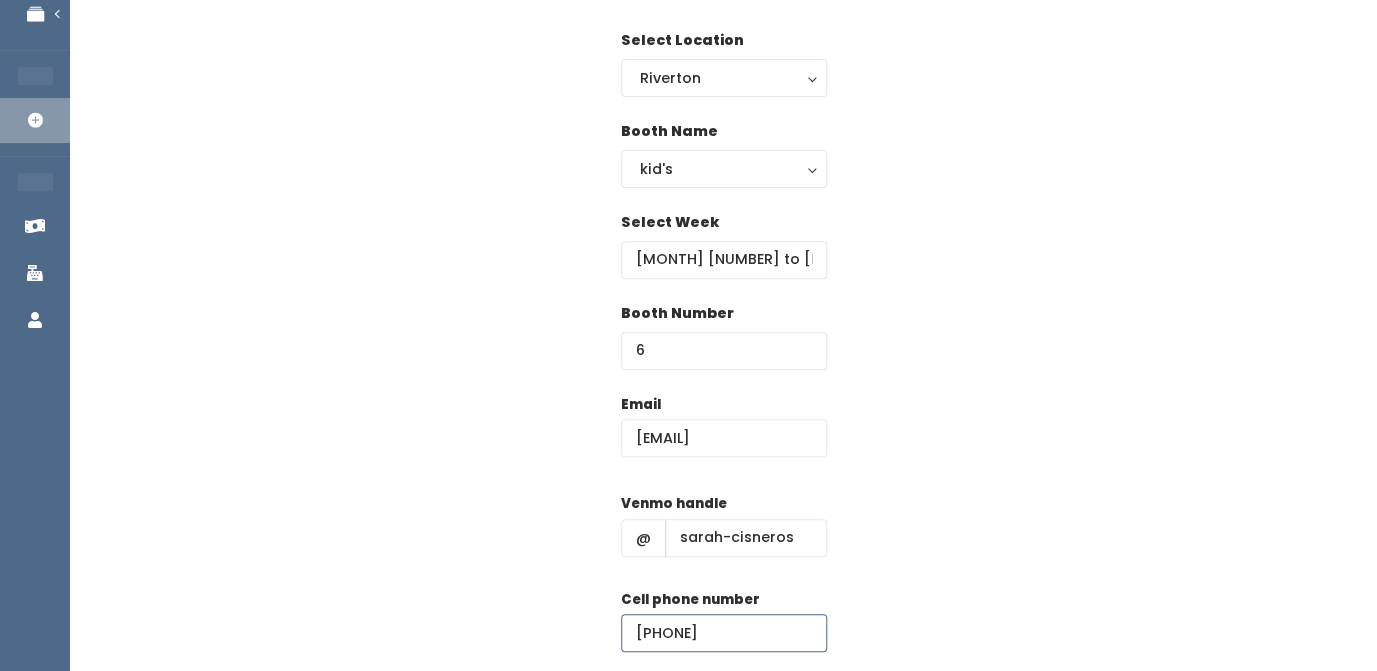 type on "(801) 633-5724" 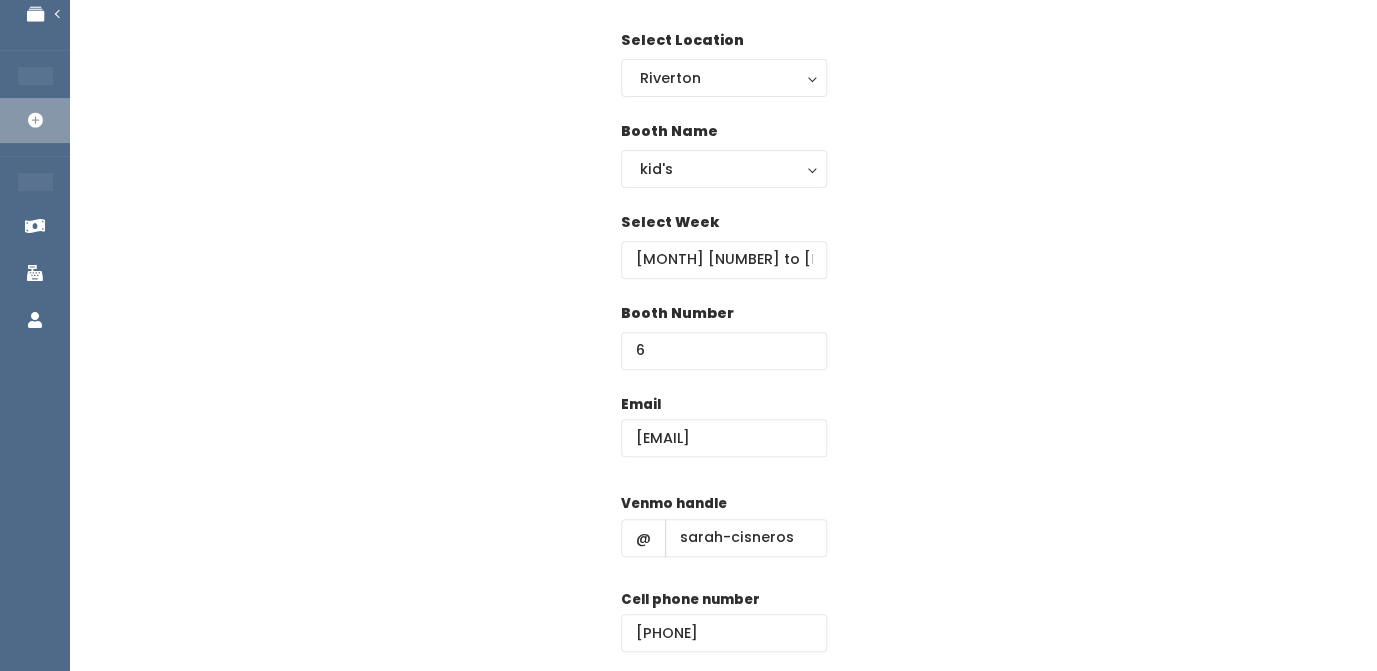 click on "Booth Number
6" at bounding box center (723, 348) 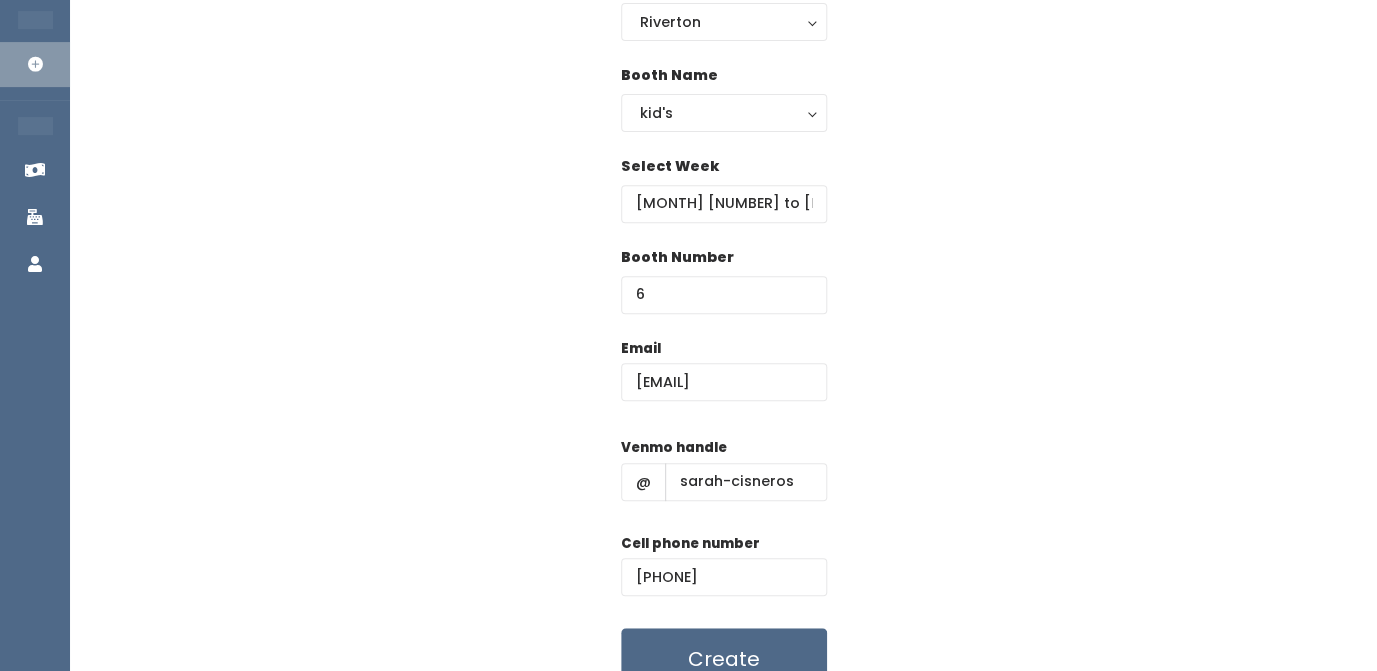 scroll, scrollTop: 202, scrollLeft: 0, axis: vertical 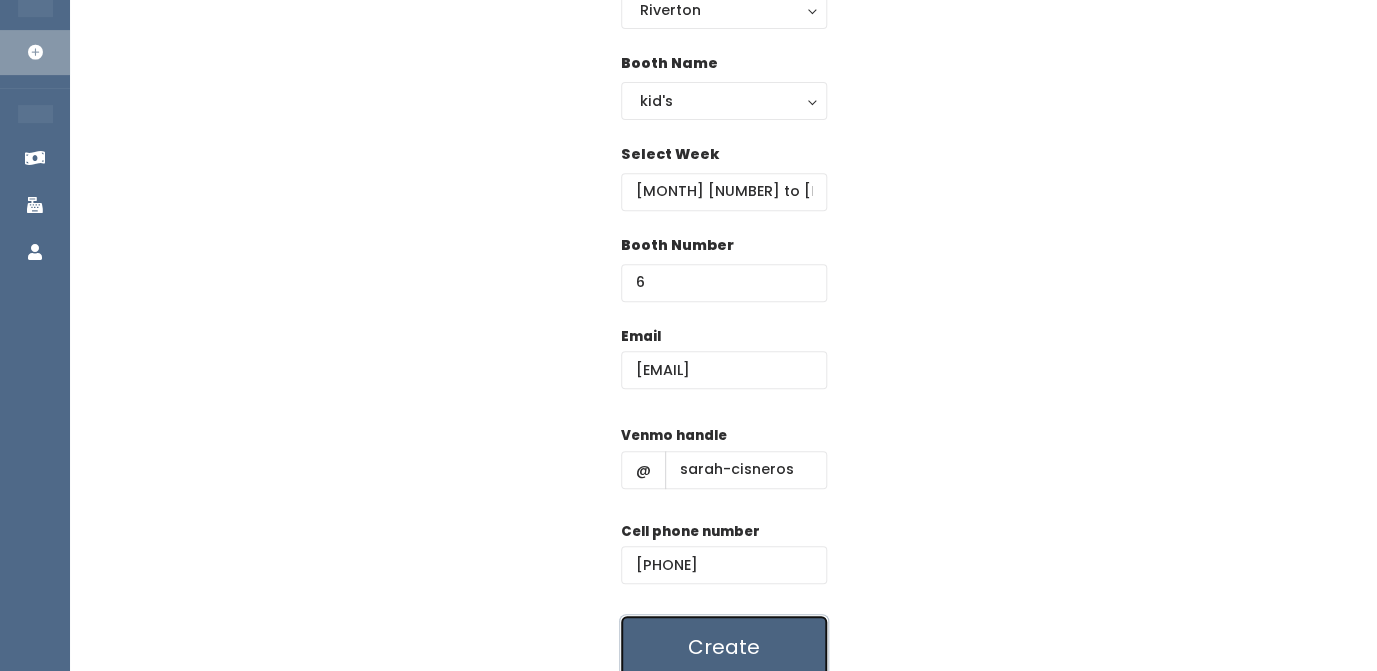 click on "Create" at bounding box center (724, 647) 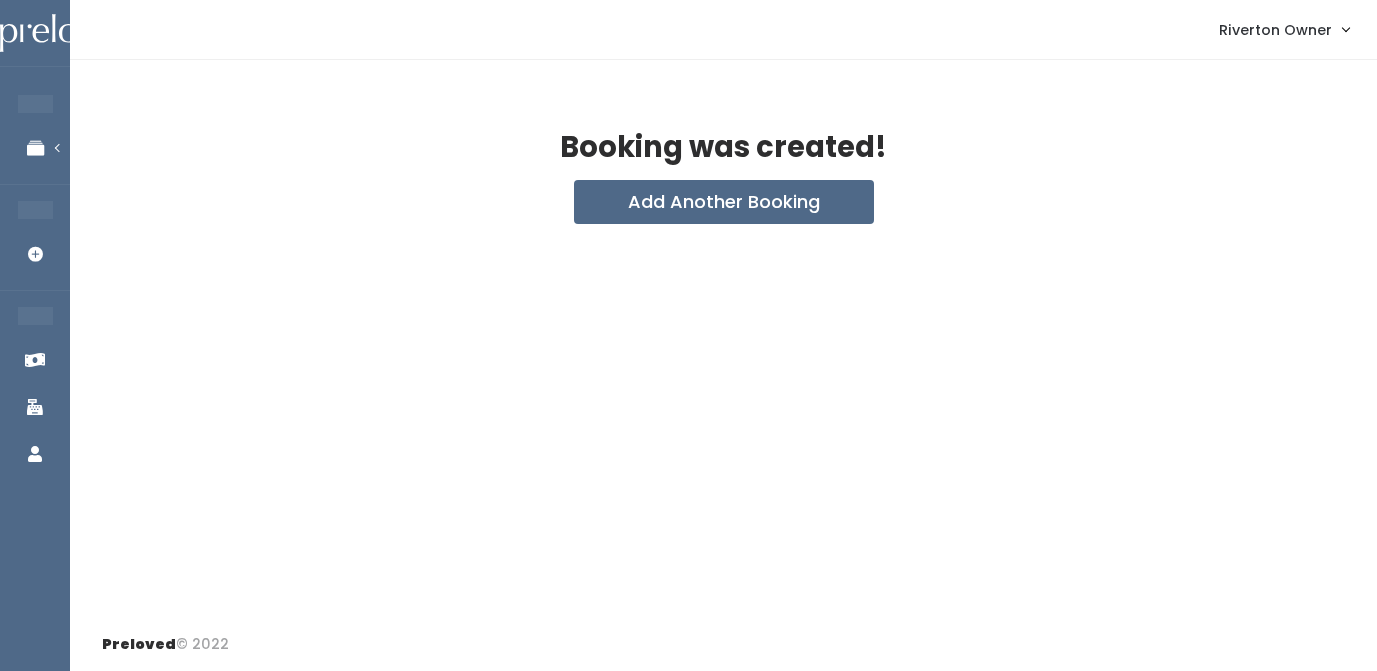 scroll, scrollTop: 0, scrollLeft: 0, axis: both 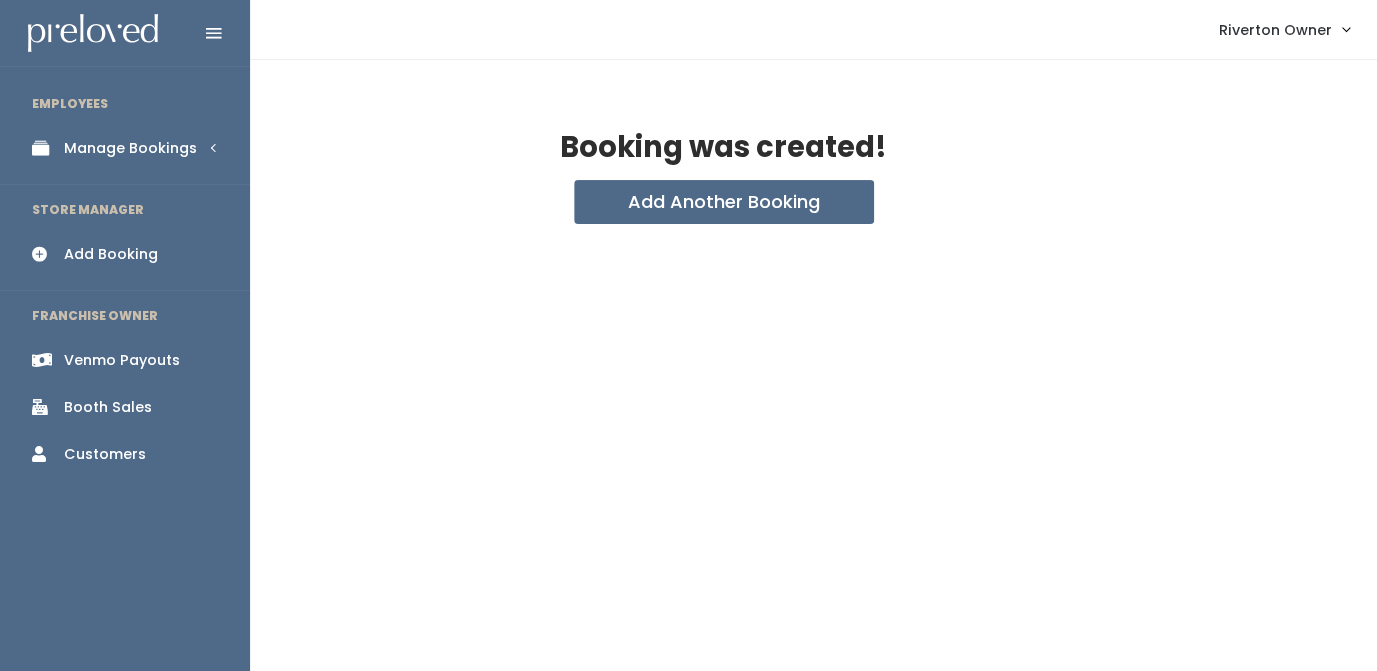 click on "Manage Bookings" at bounding box center (130, 148) 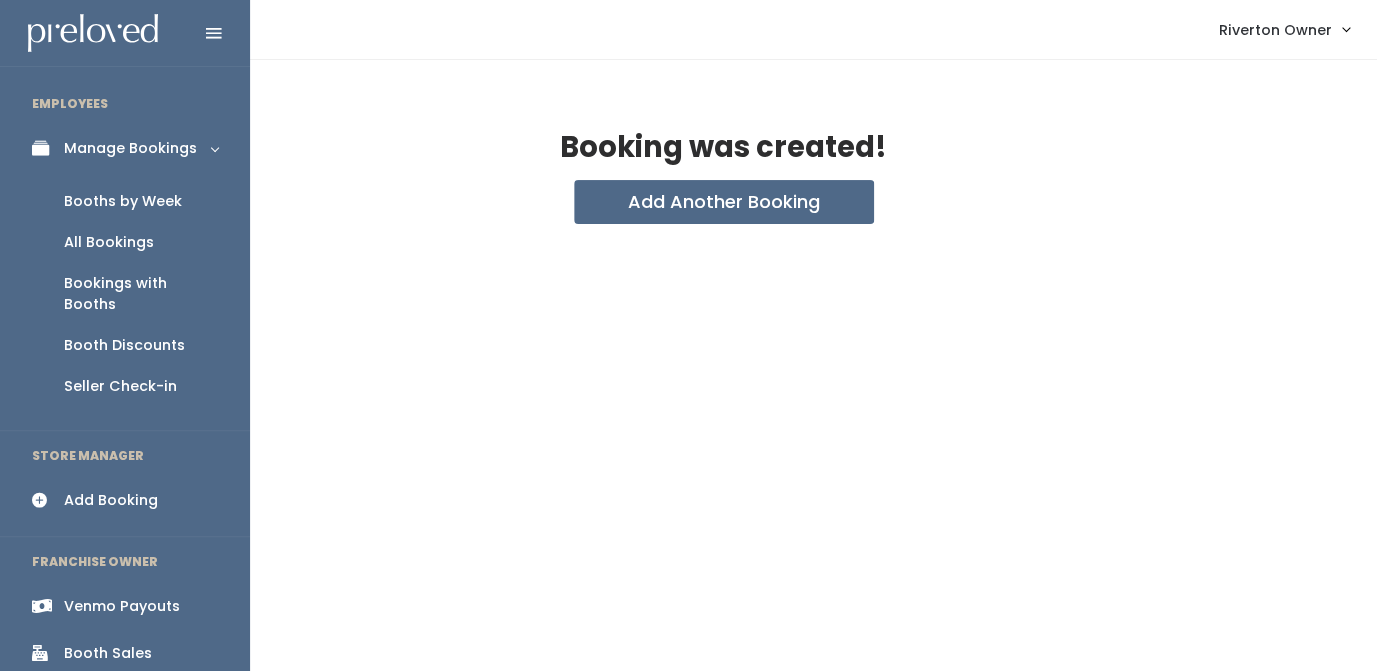 click on "Booths by Week" at bounding box center (123, 201) 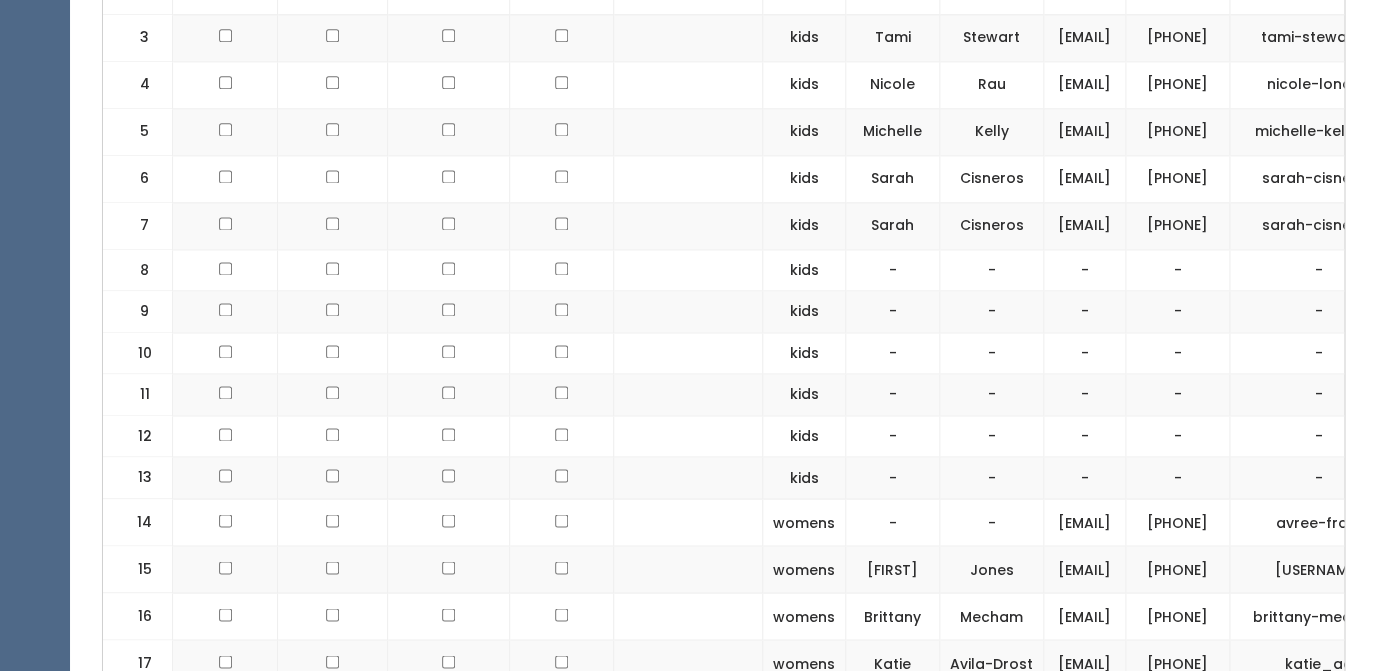 scroll, scrollTop: 904, scrollLeft: 0, axis: vertical 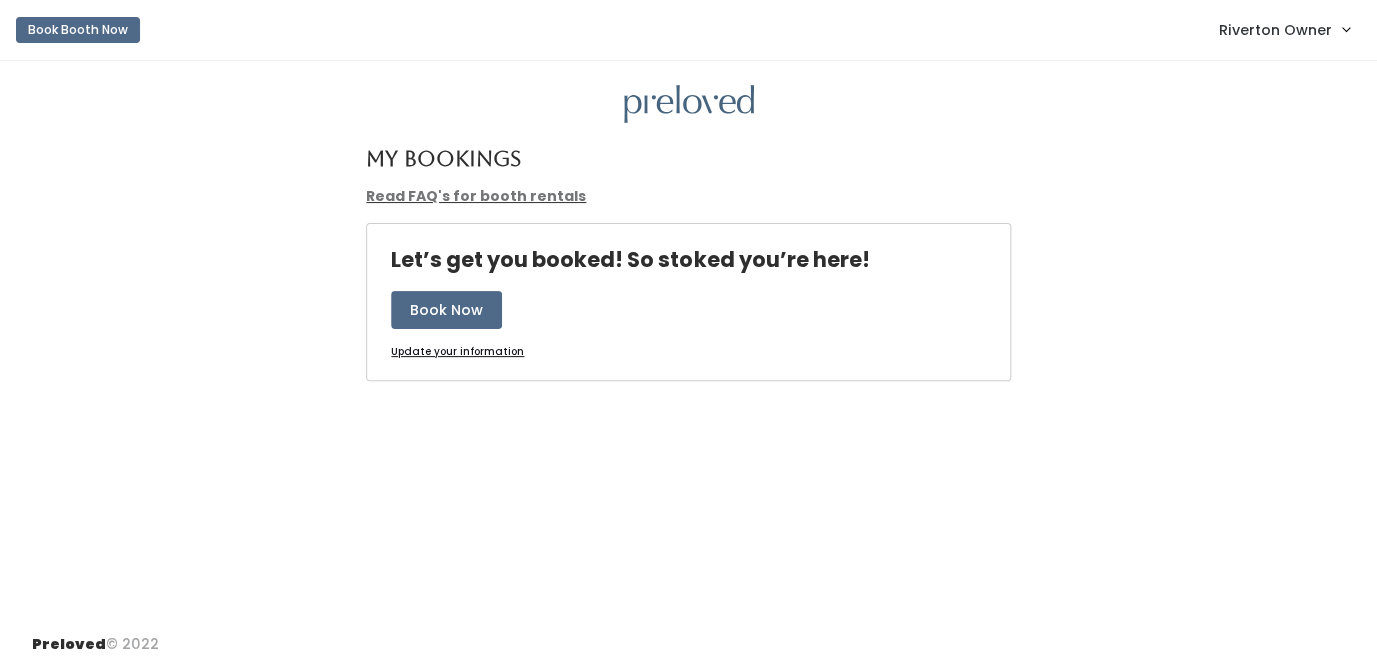 click on "Riverton Owner" at bounding box center (1275, 30) 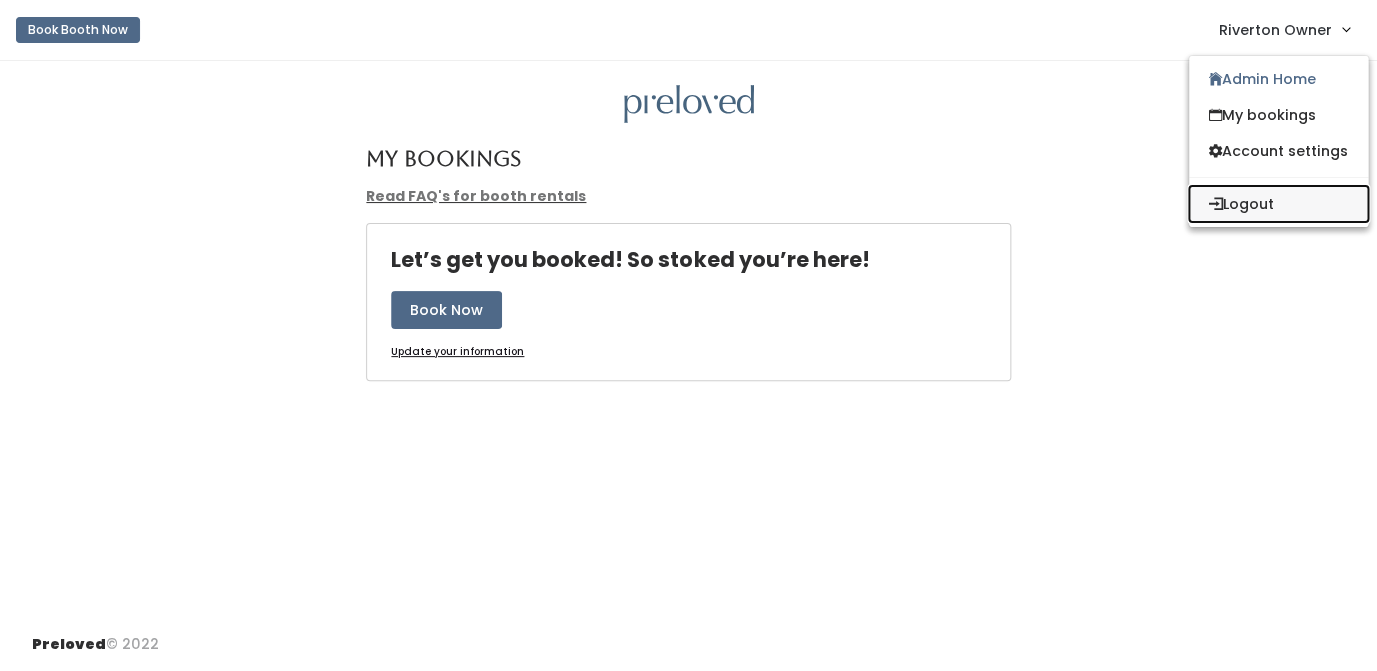 click on "Logout" at bounding box center (1278, 204) 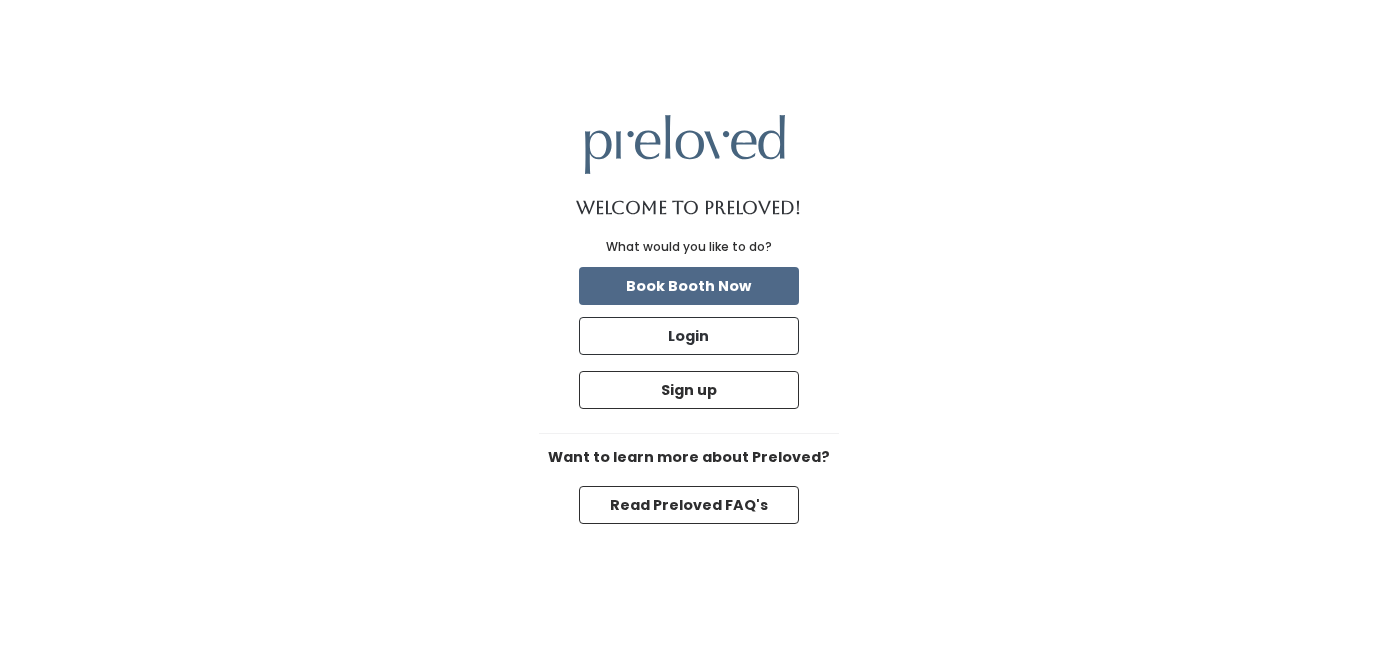 scroll, scrollTop: 0, scrollLeft: 0, axis: both 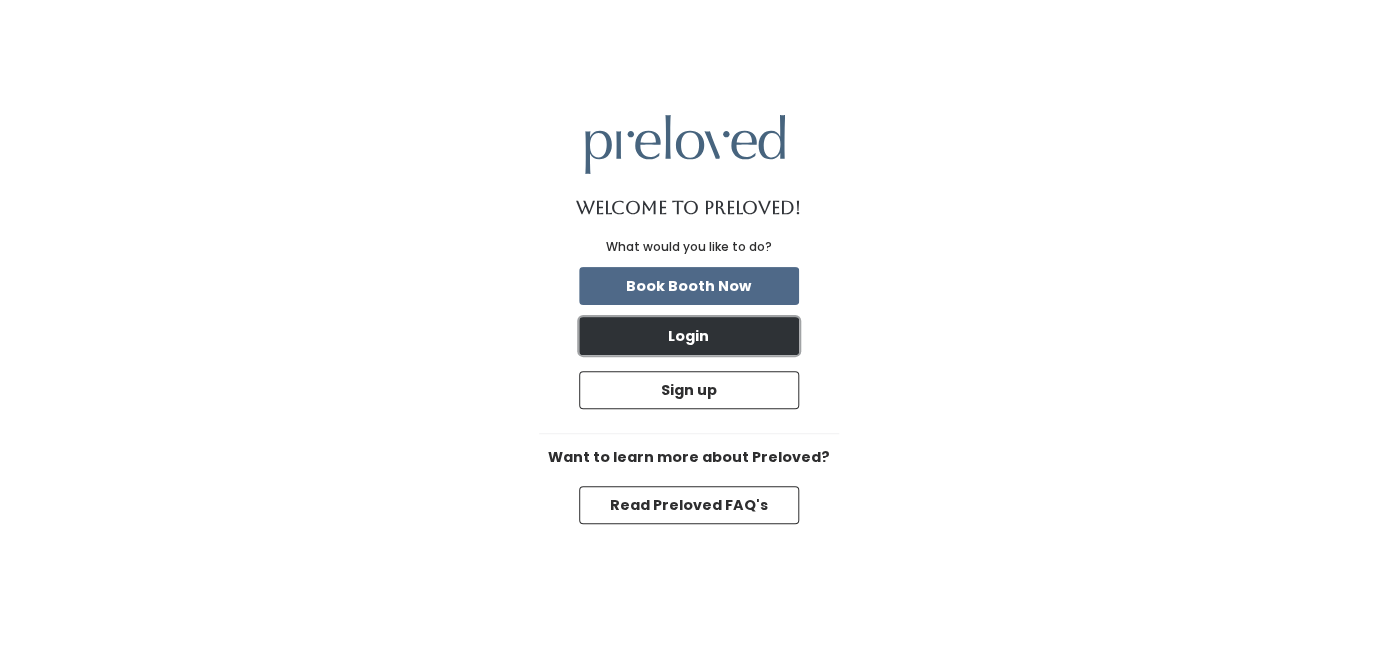 click on "Login" at bounding box center (689, 336) 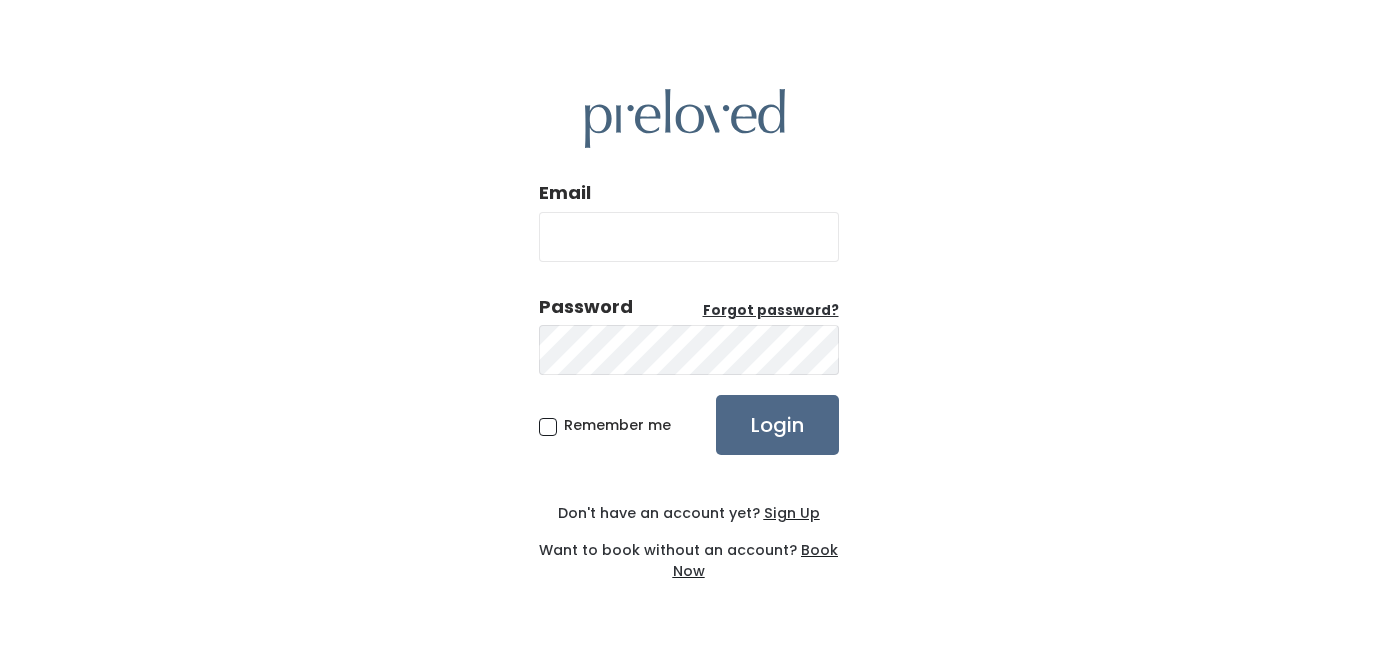 scroll, scrollTop: 0, scrollLeft: 0, axis: both 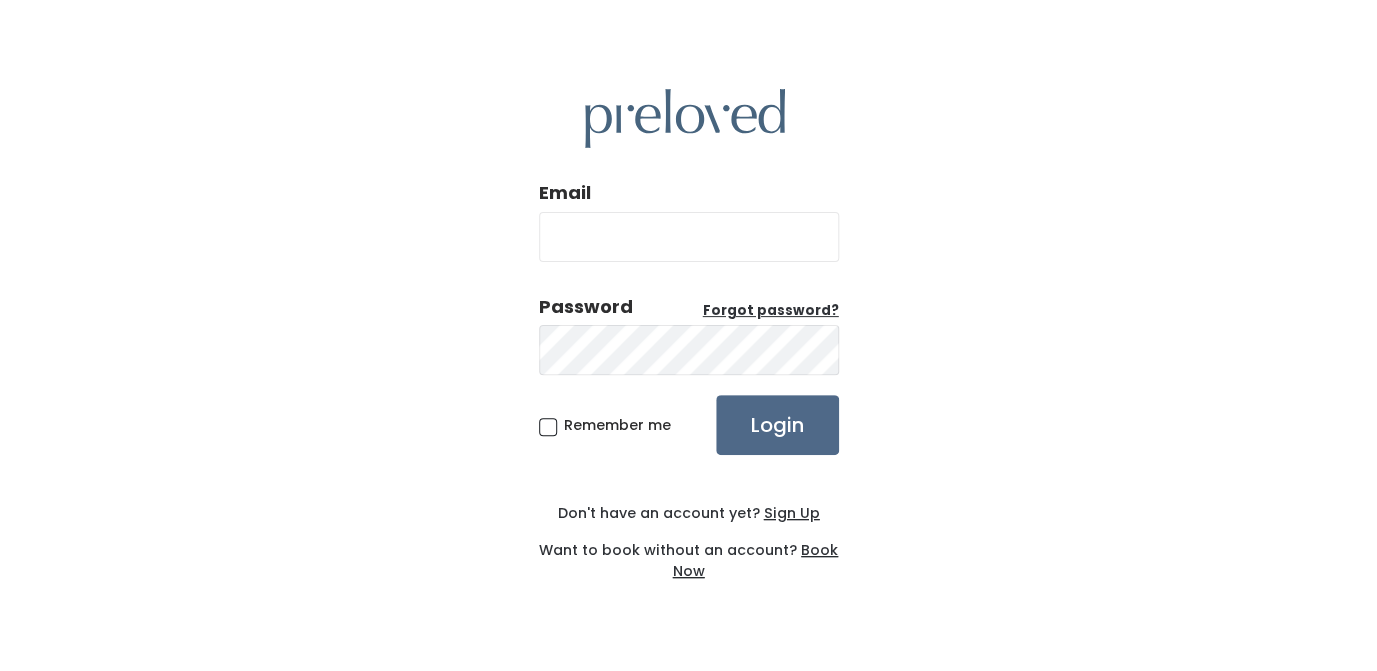 click on "Email" at bounding box center (689, 237) 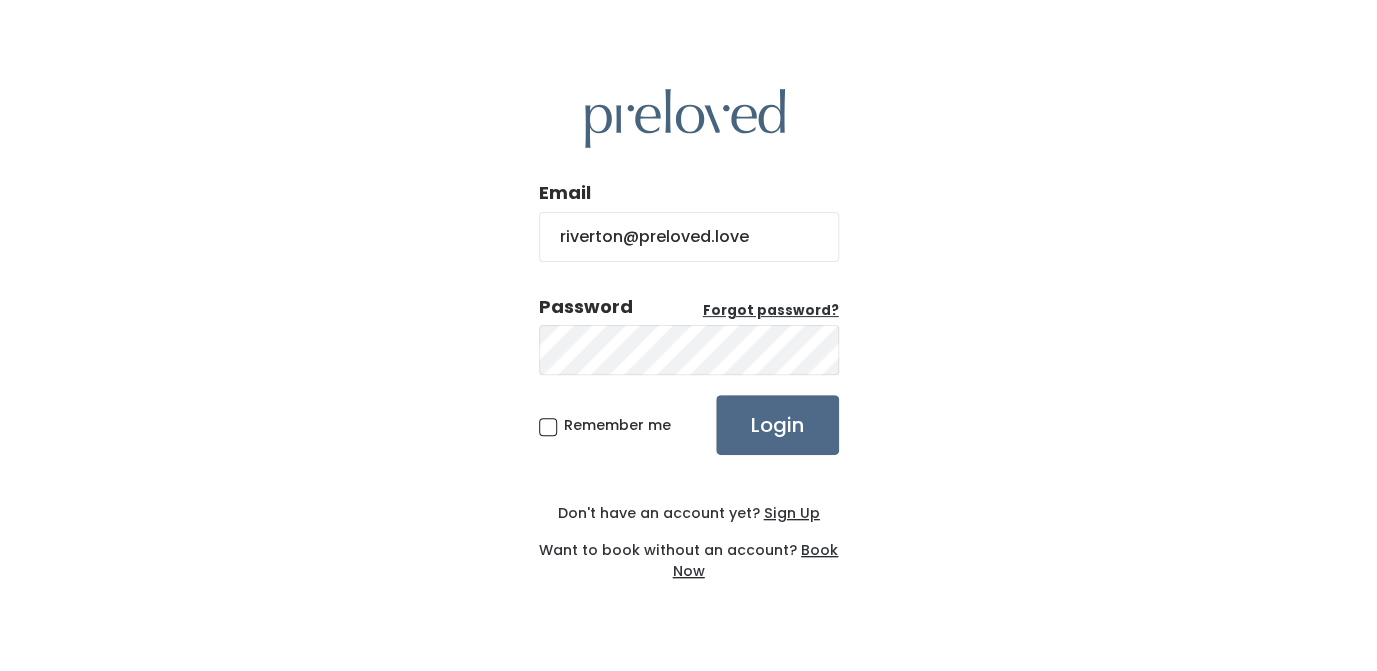 type on "riverton@preloved.love" 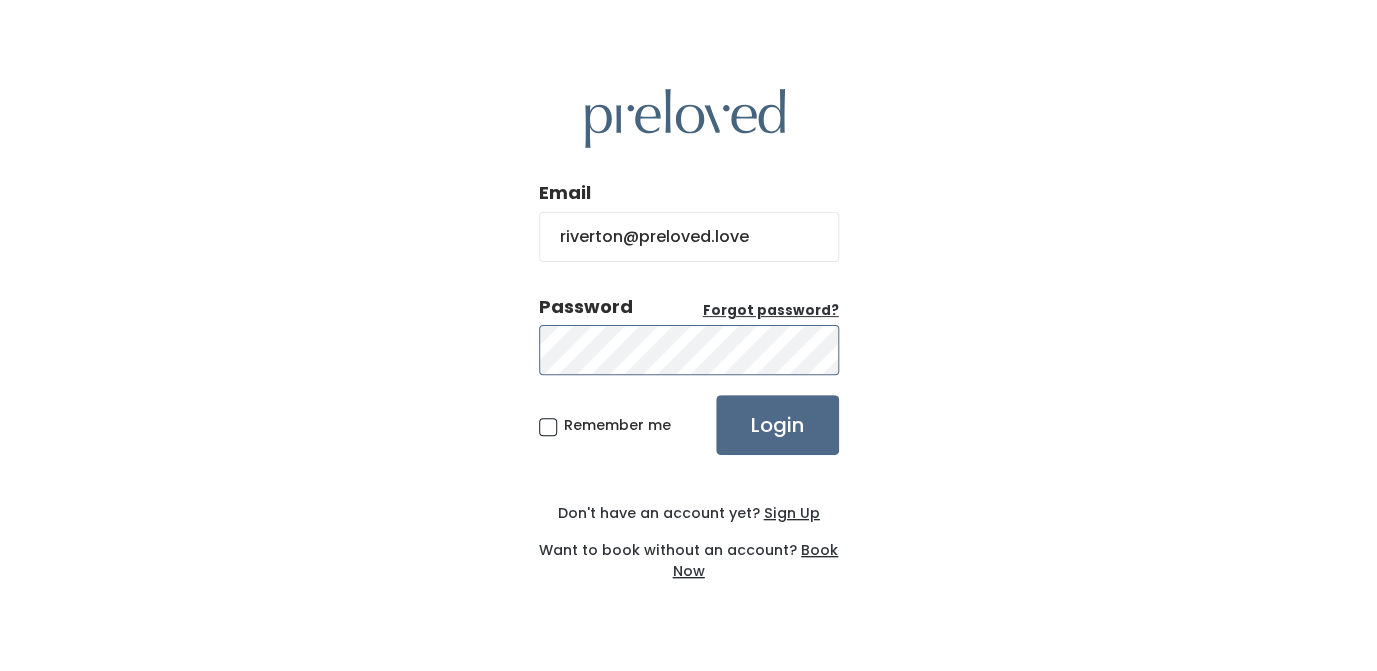 click on "Login" at bounding box center [777, 425] 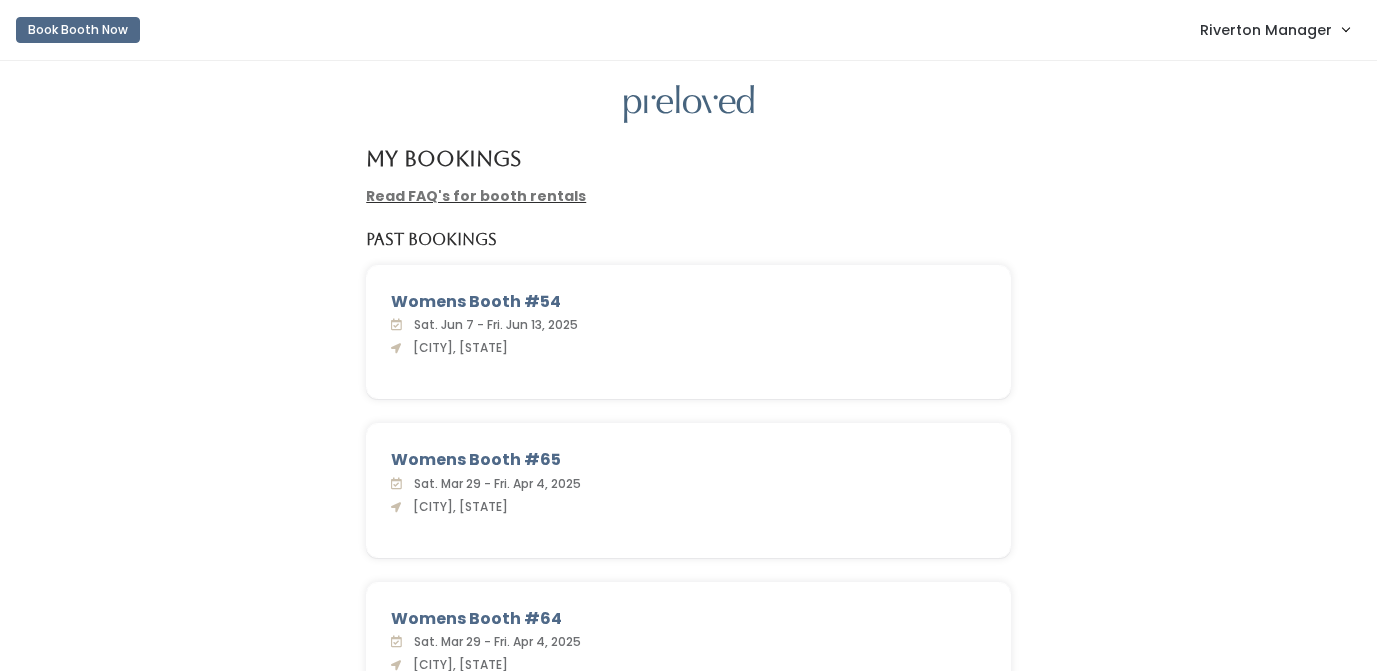 scroll, scrollTop: 0, scrollLeft: 0, axis: both 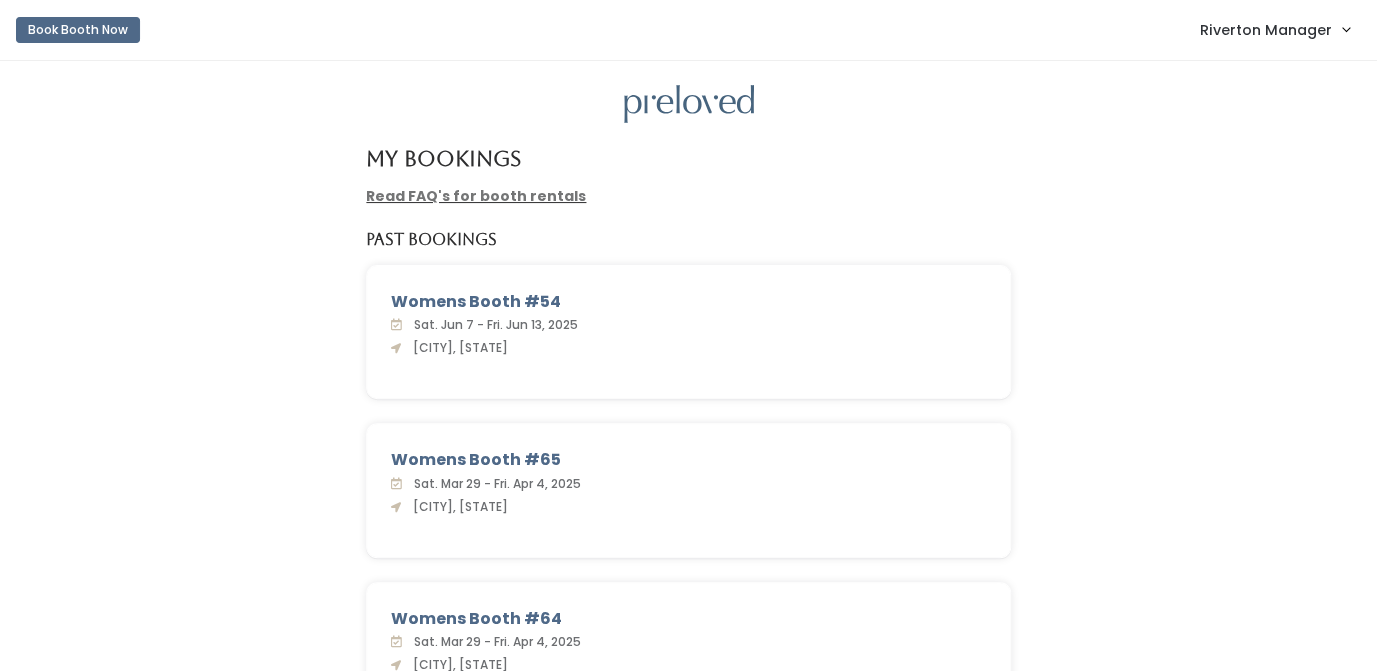 click on "Riverton Manager" at bounding box center [1266, 30] 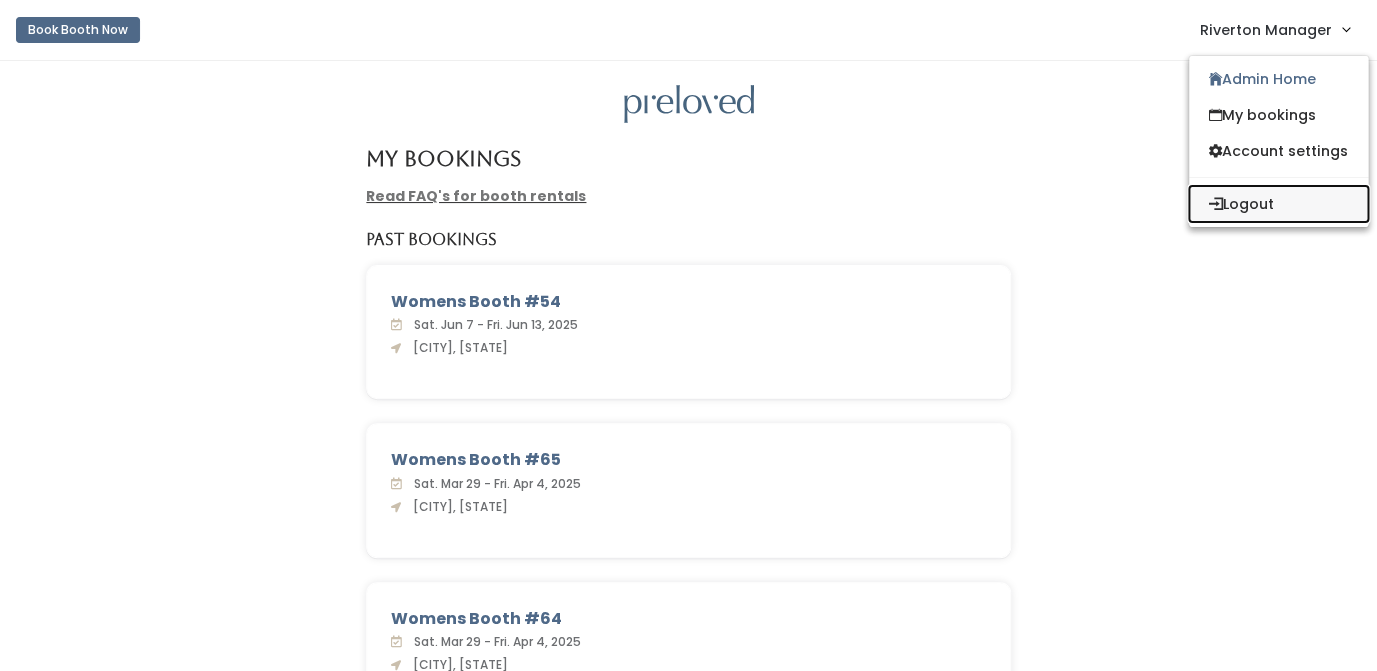 click on "Logout" at bounding box center (1278, 204) 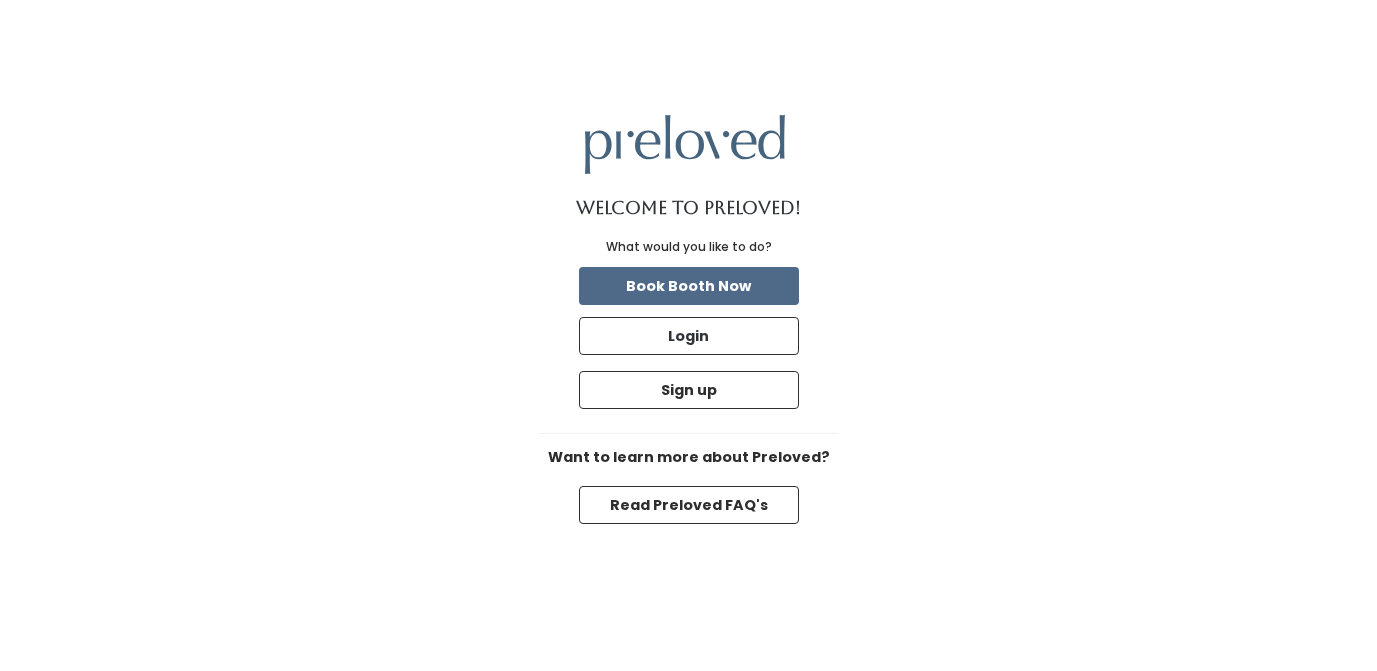 scroll, scrollTop: 0, scrollLeft: 0, axis: both 